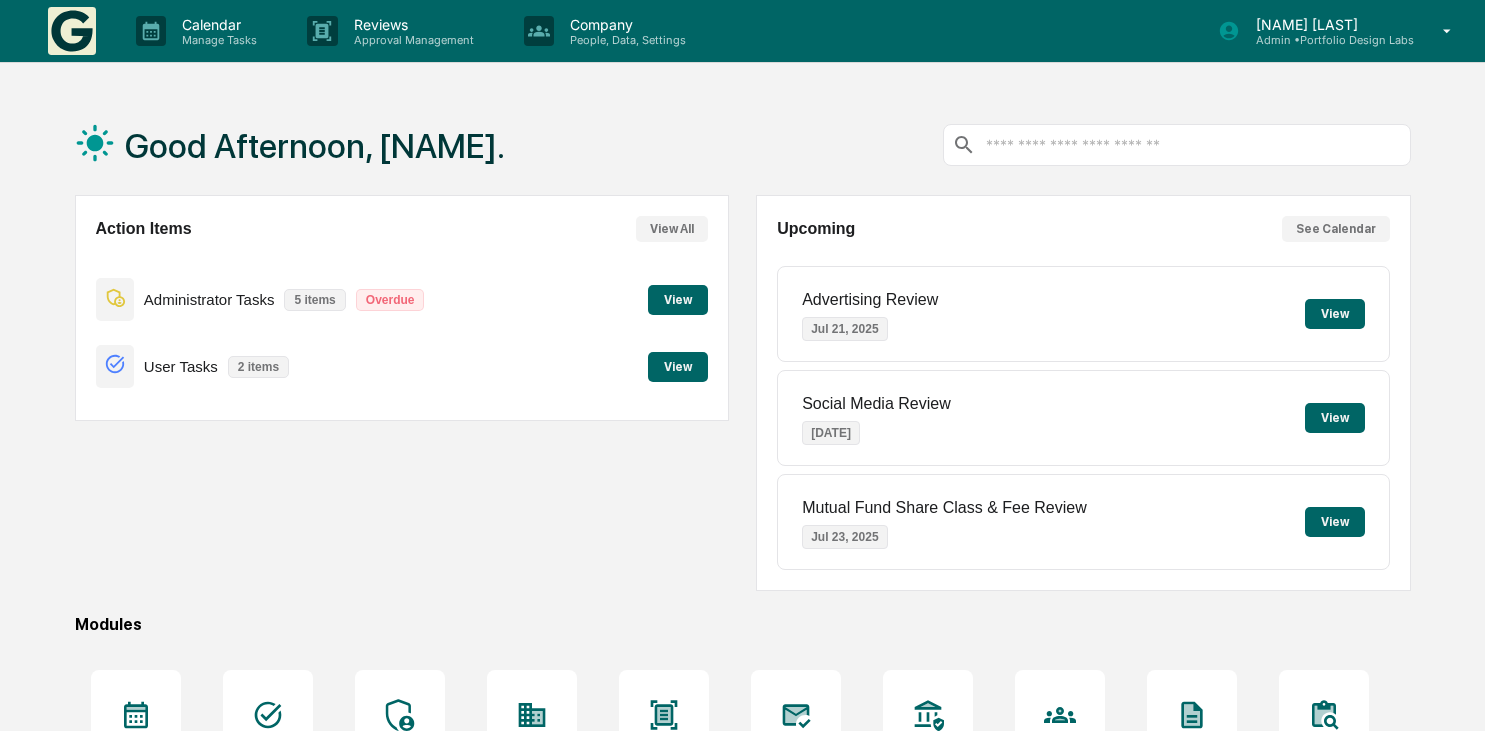 scroll, scrollTop: 0, scrollLeft: 0, axis: both 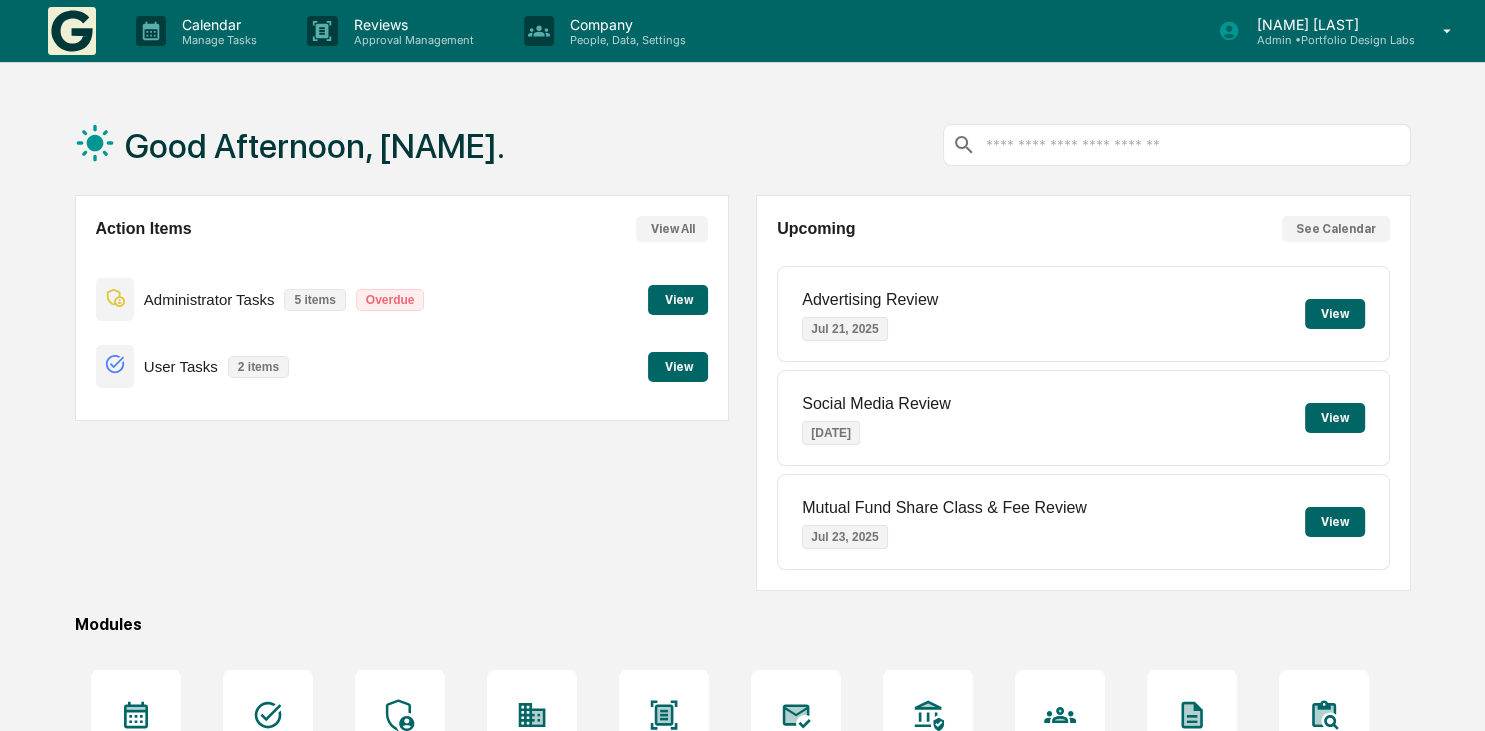 click on "View" at bounding box center (678, 300) 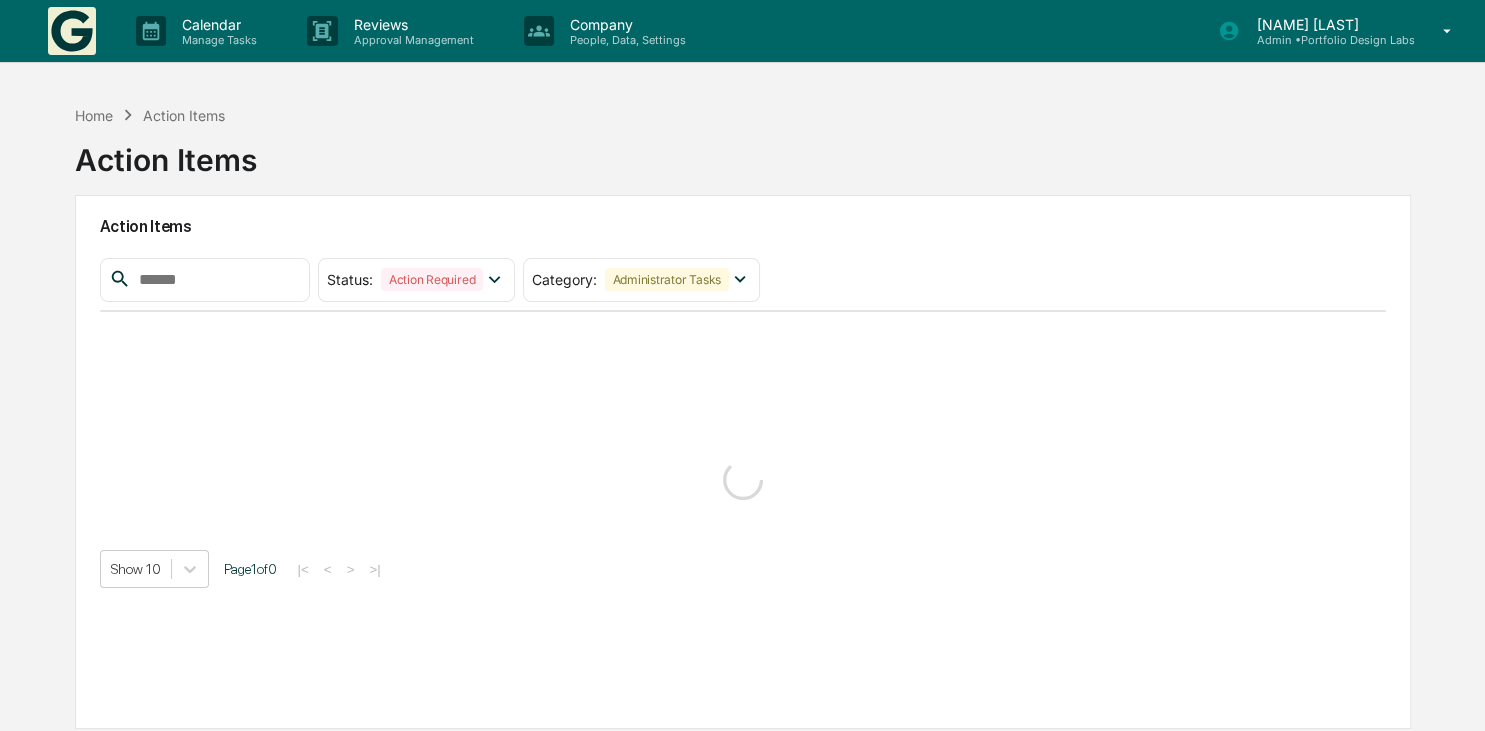 scroll, scrollTop: 0, scrollLeft: 0, axis: both 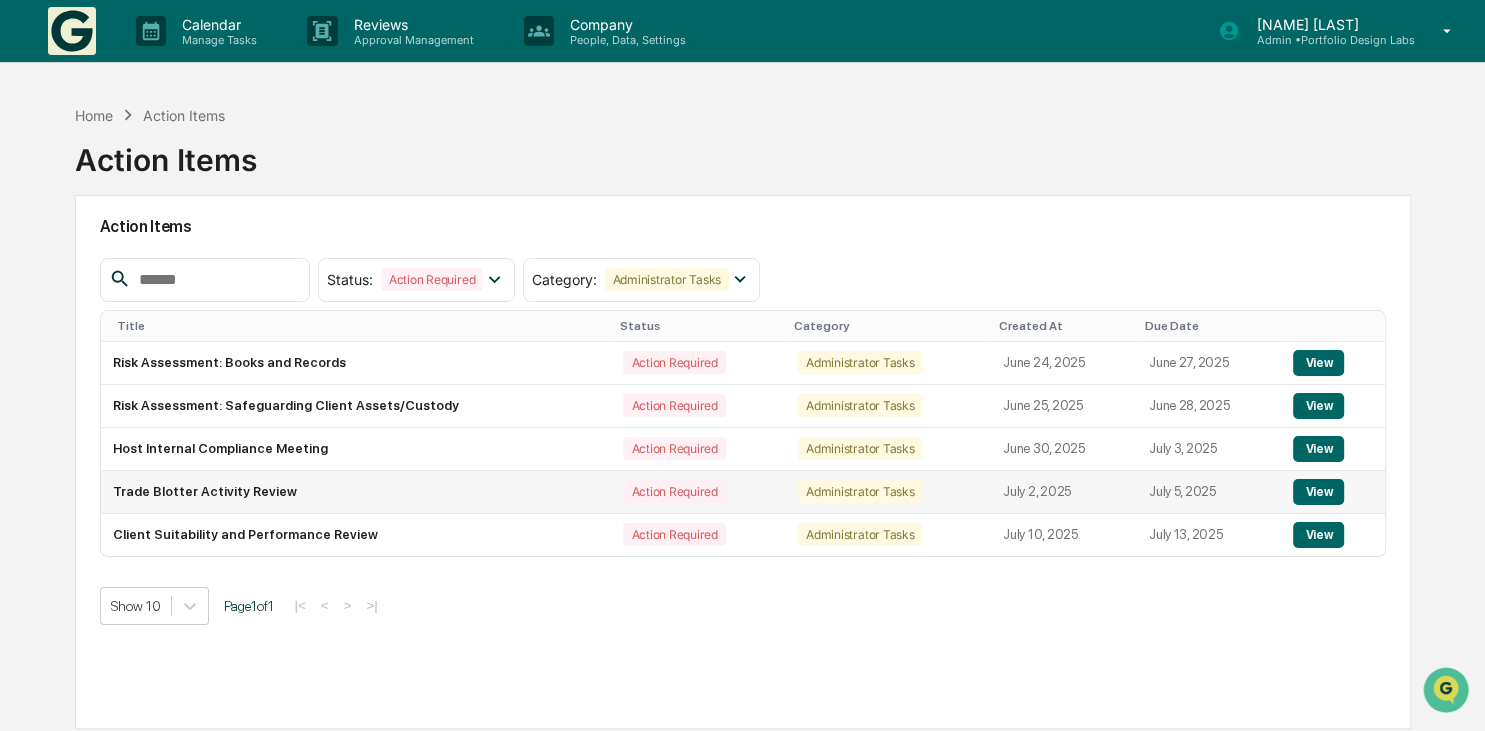 click on "View" at bounding box center [1318, 492] 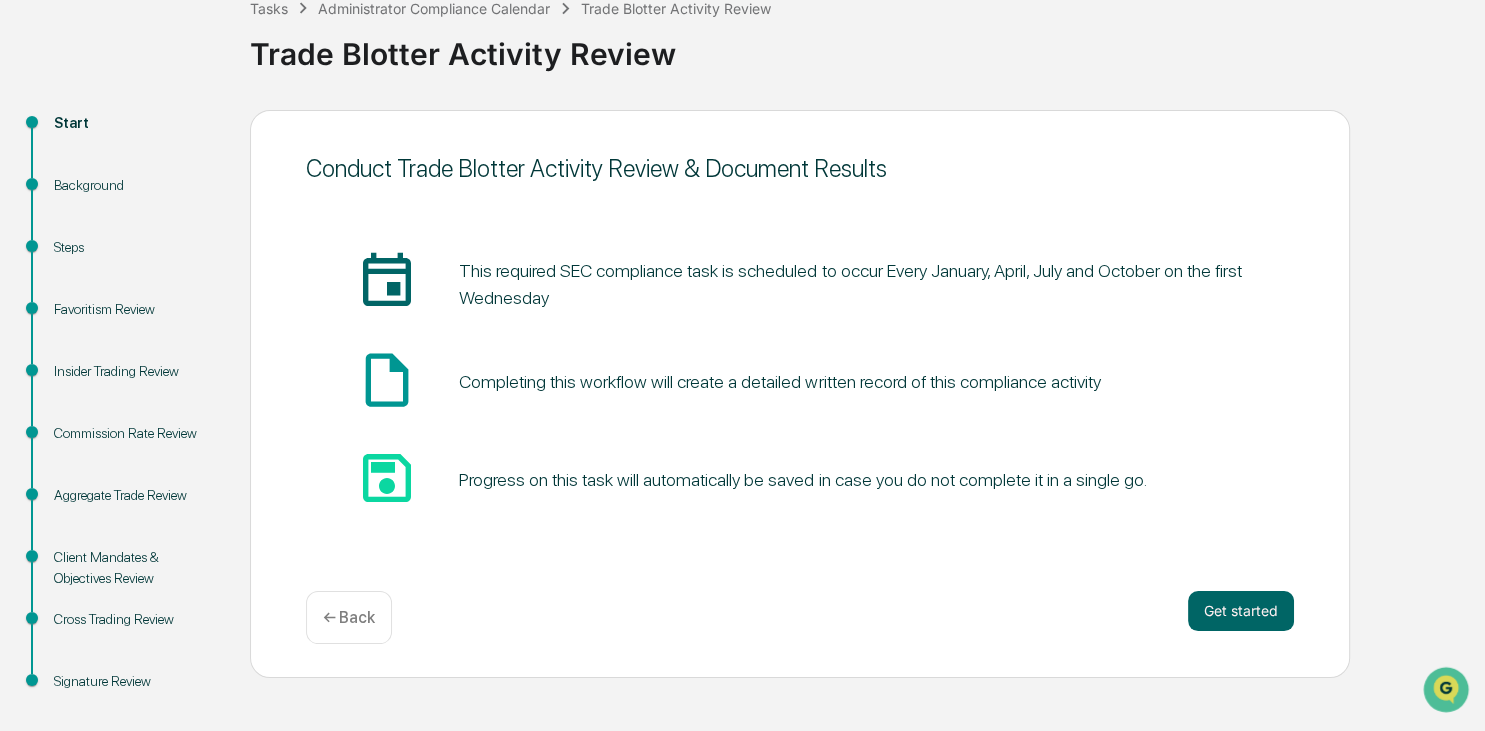 scroll, scrollTop: 148, scrollLeft: 0, axis: vertical 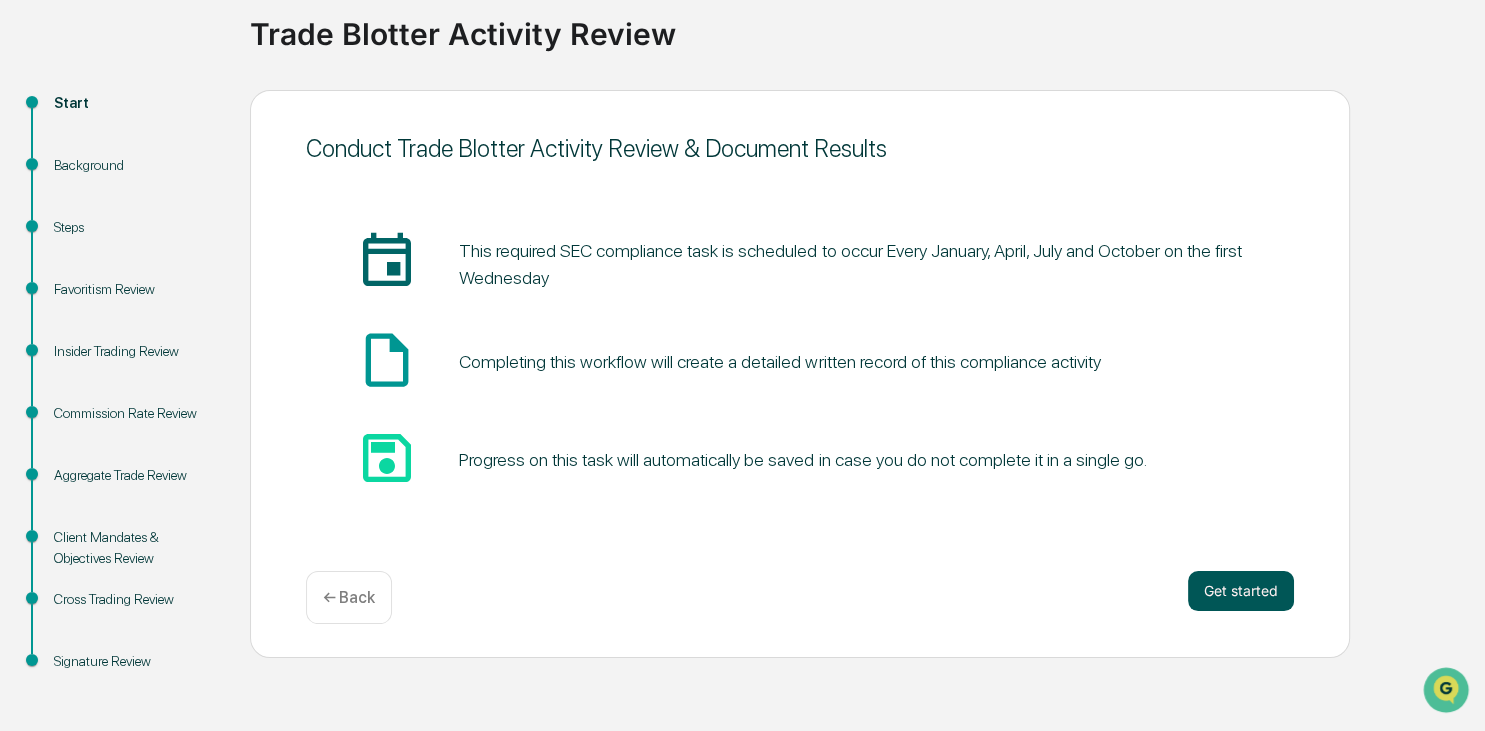 click on "Get started" at bounding box center [1241, 591] 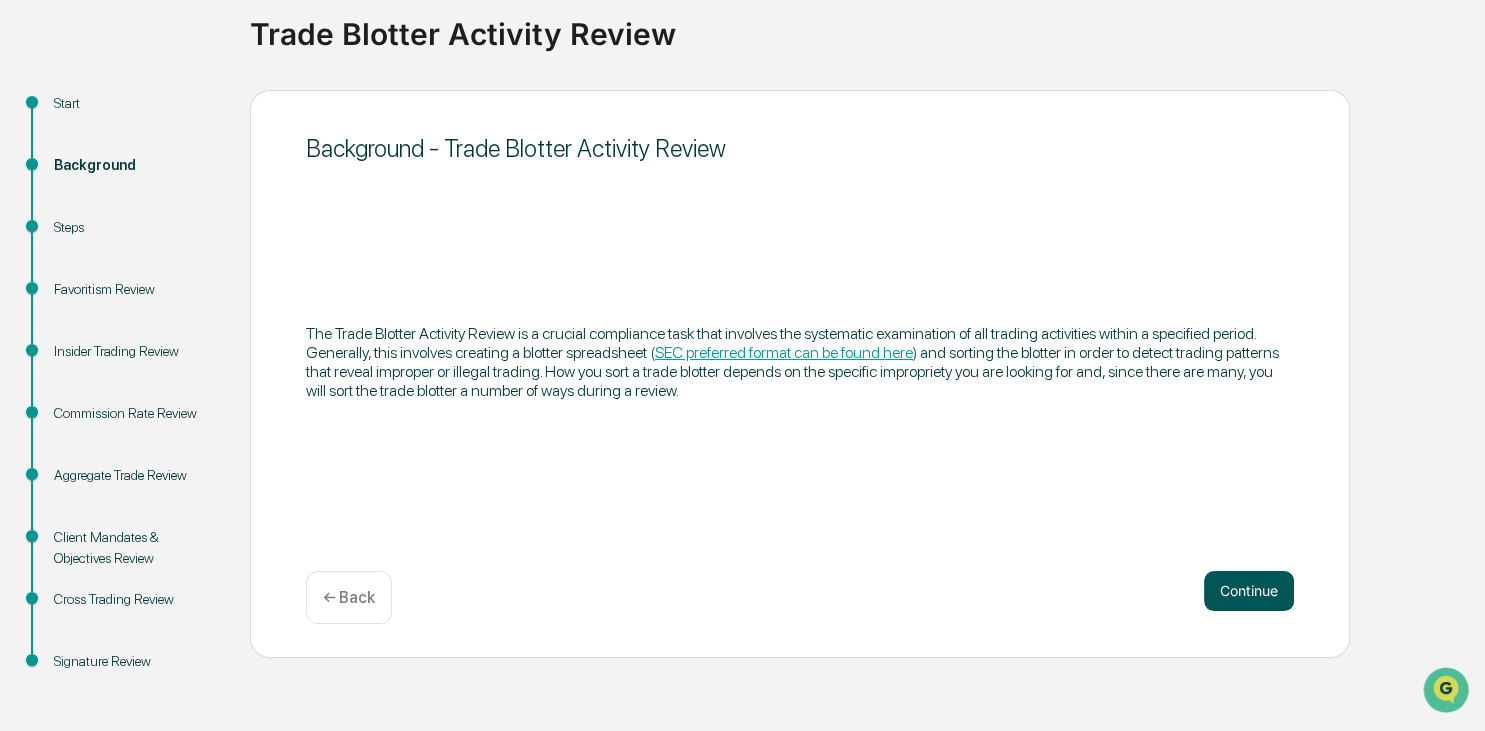 click on "Continue" at bounding box center [1249, 591] 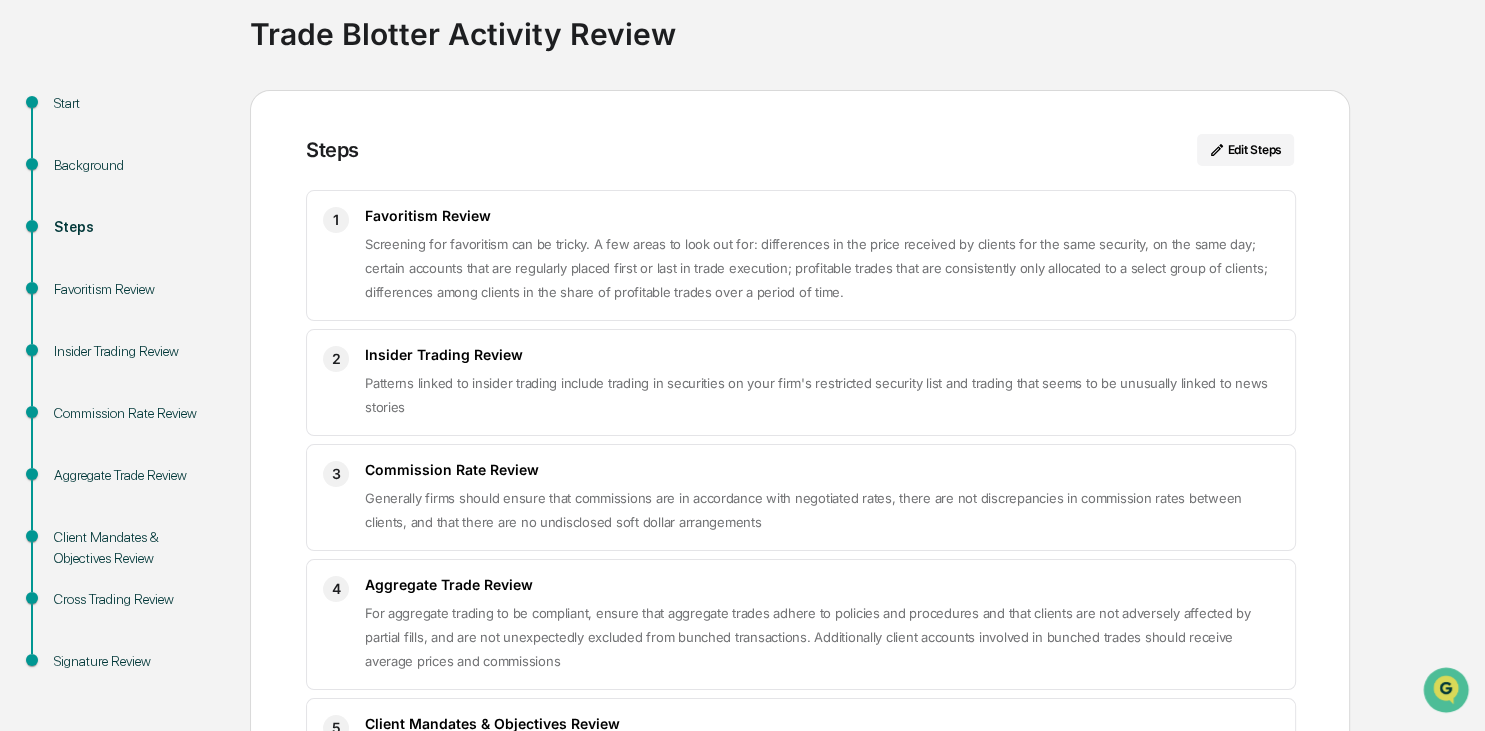 click on "Screening for favoritism can be tricky. A few areas to look out for: differences in the price received by clients for the same security, on the same day; certain accounts that are regularly placed first or last in trade execution; profitable trades that are consistently only allocated to a select group of clients; differences among clients in the share of profitable trades over a period of time." at bounding box center (816, 268) 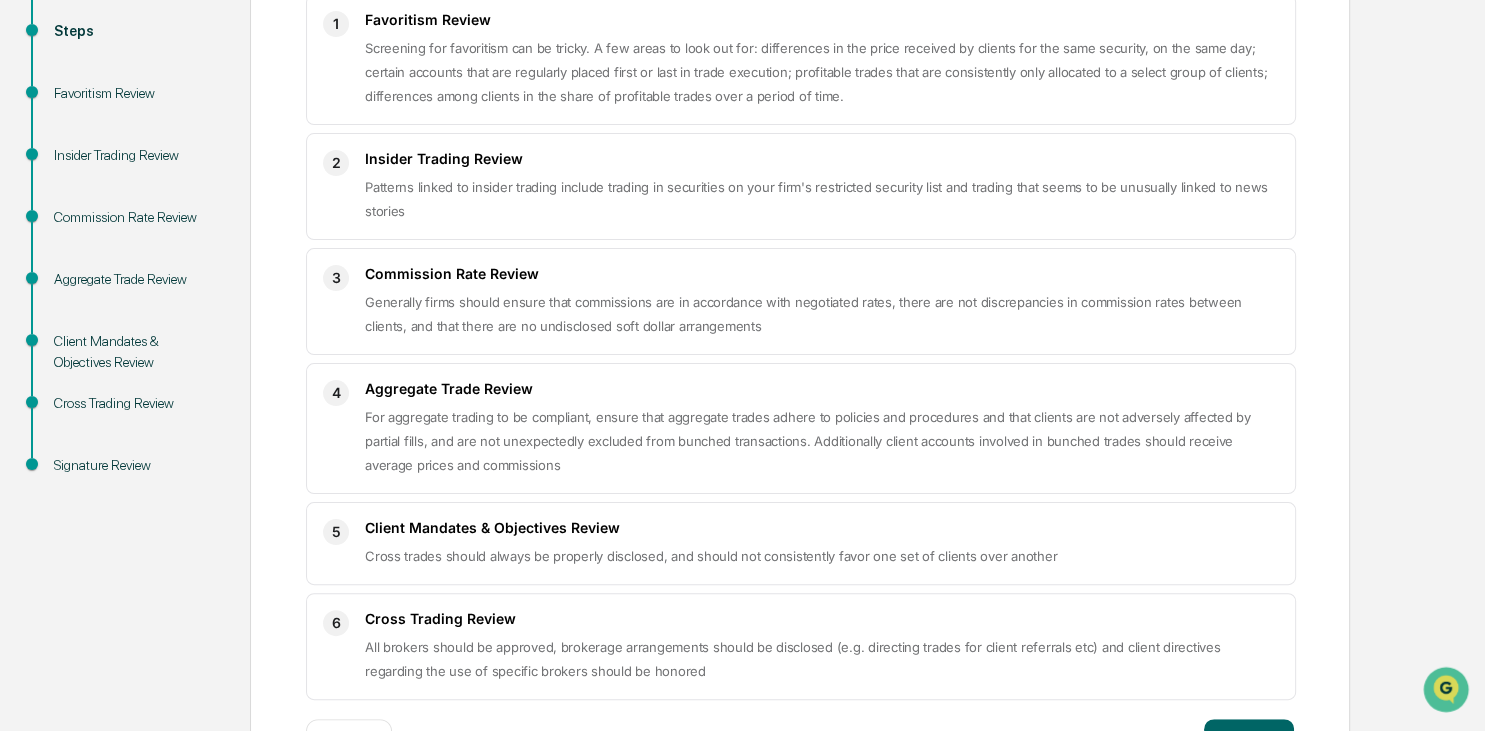 scroll, scrollTop: 415, scrollLeft: 0, axis: vertical 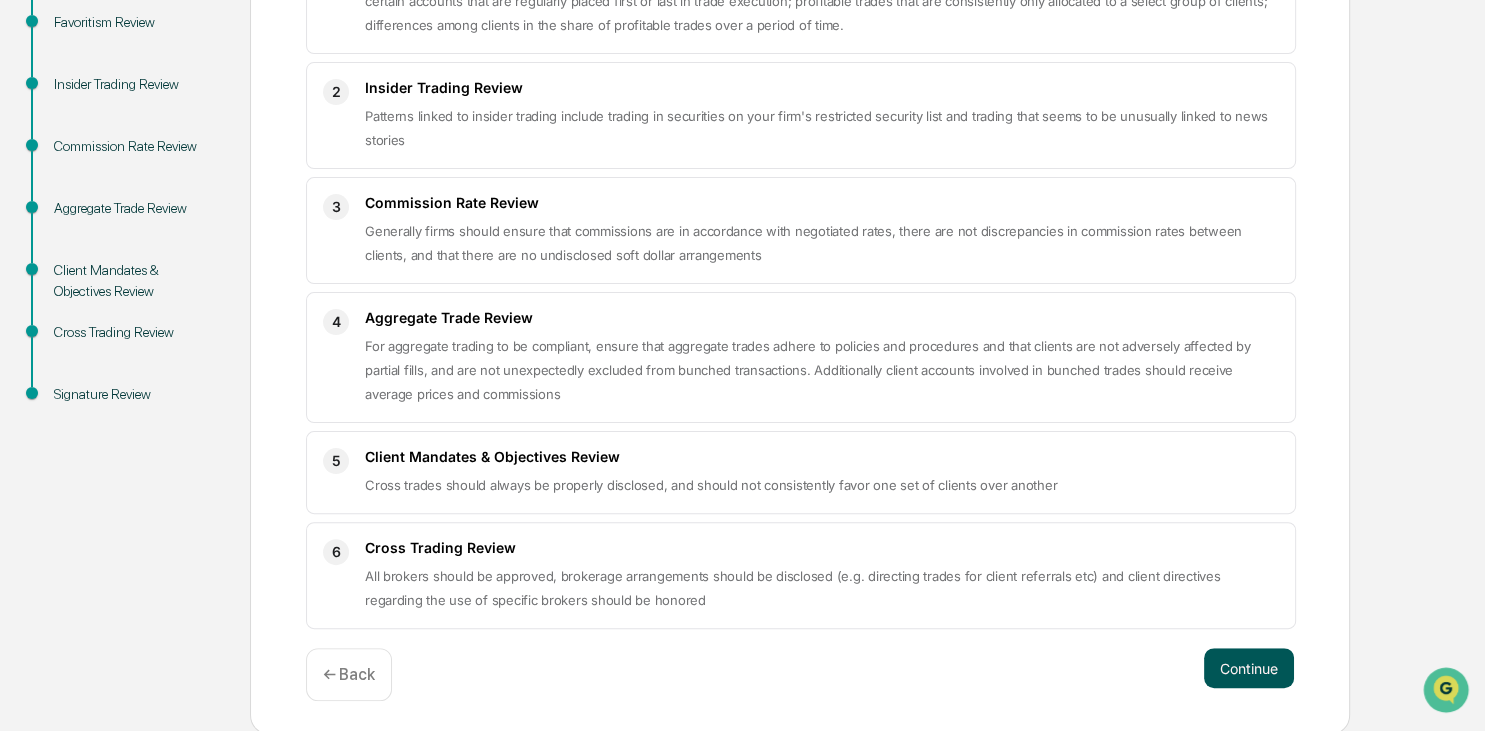 click on "Continue" at bounding box center [1249, 668] 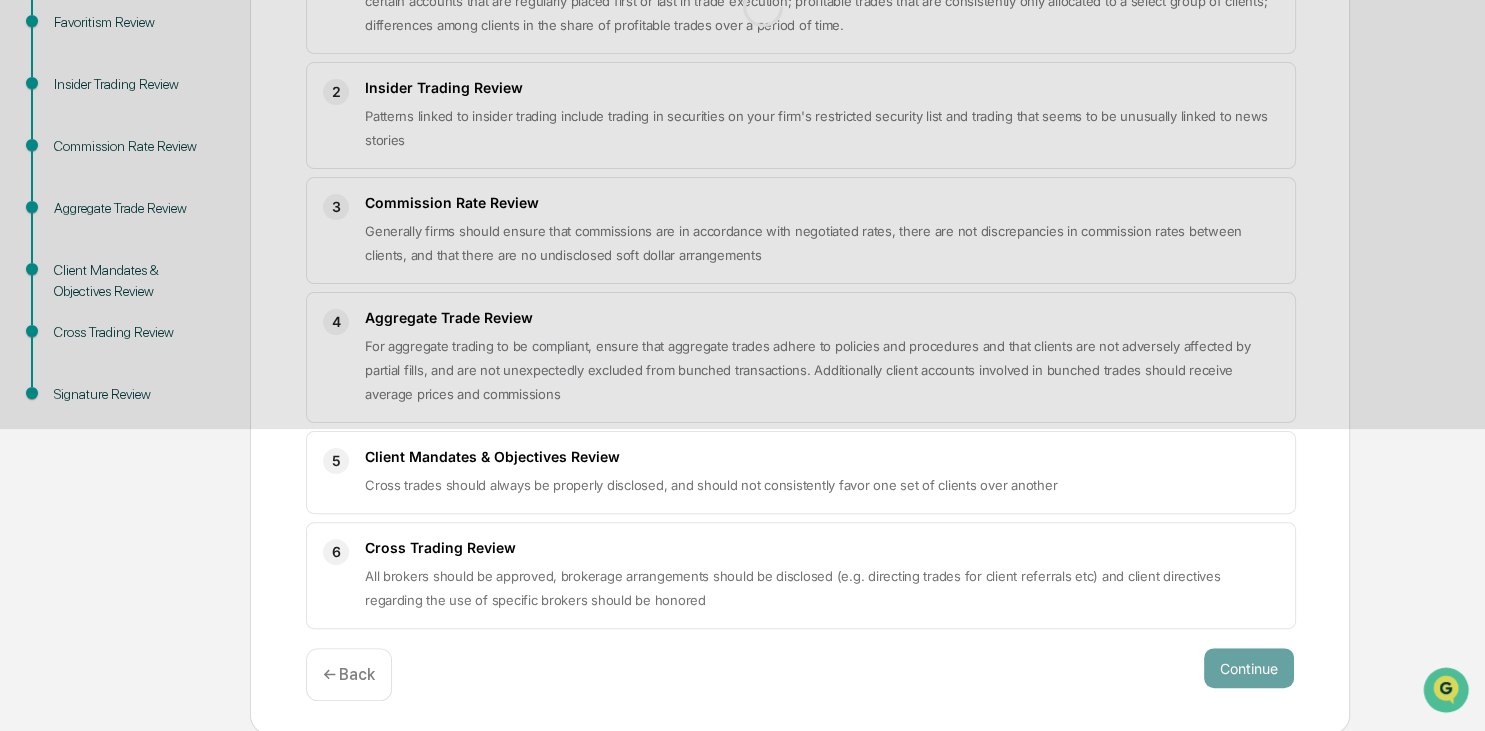 scroll, scrollTop: 148, scrollLeft: 0, axis: vertical 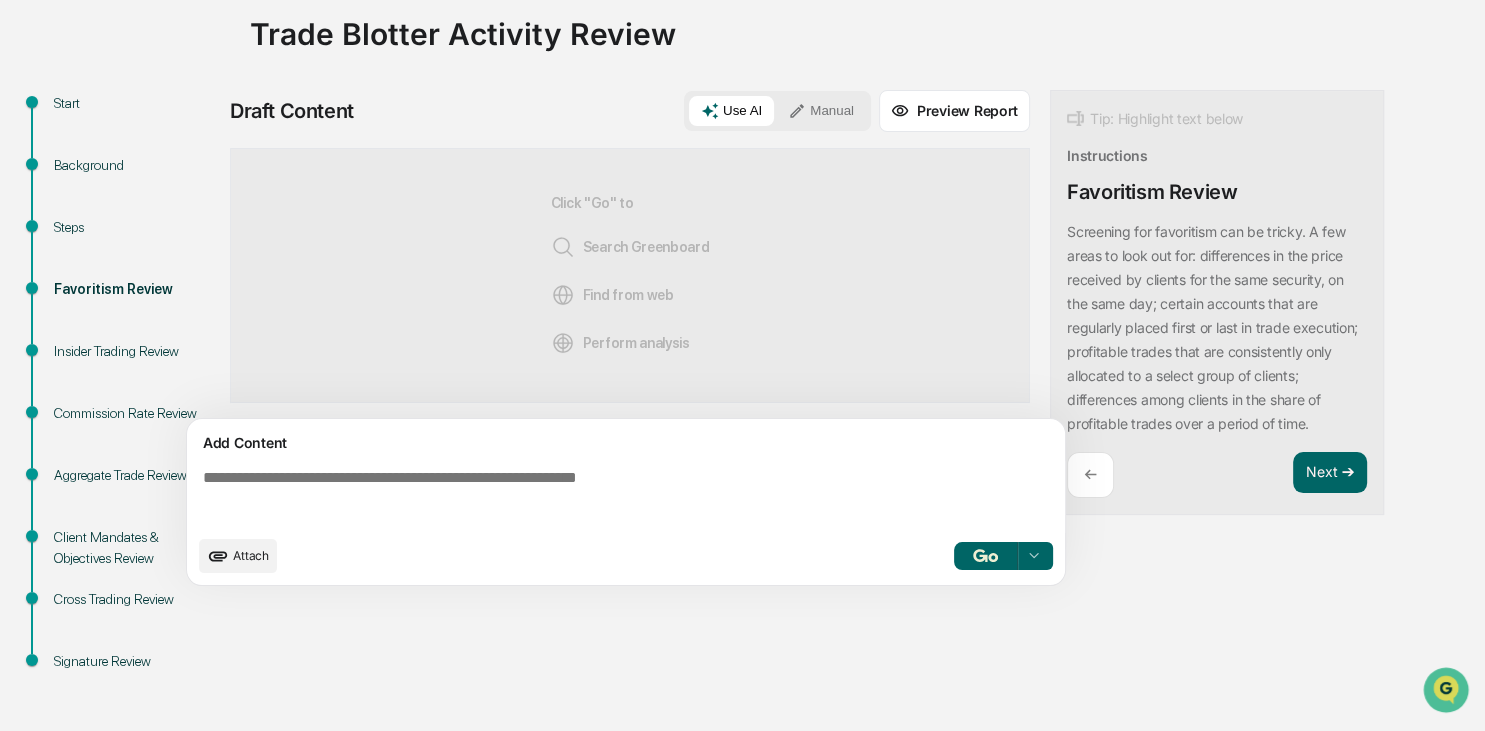click 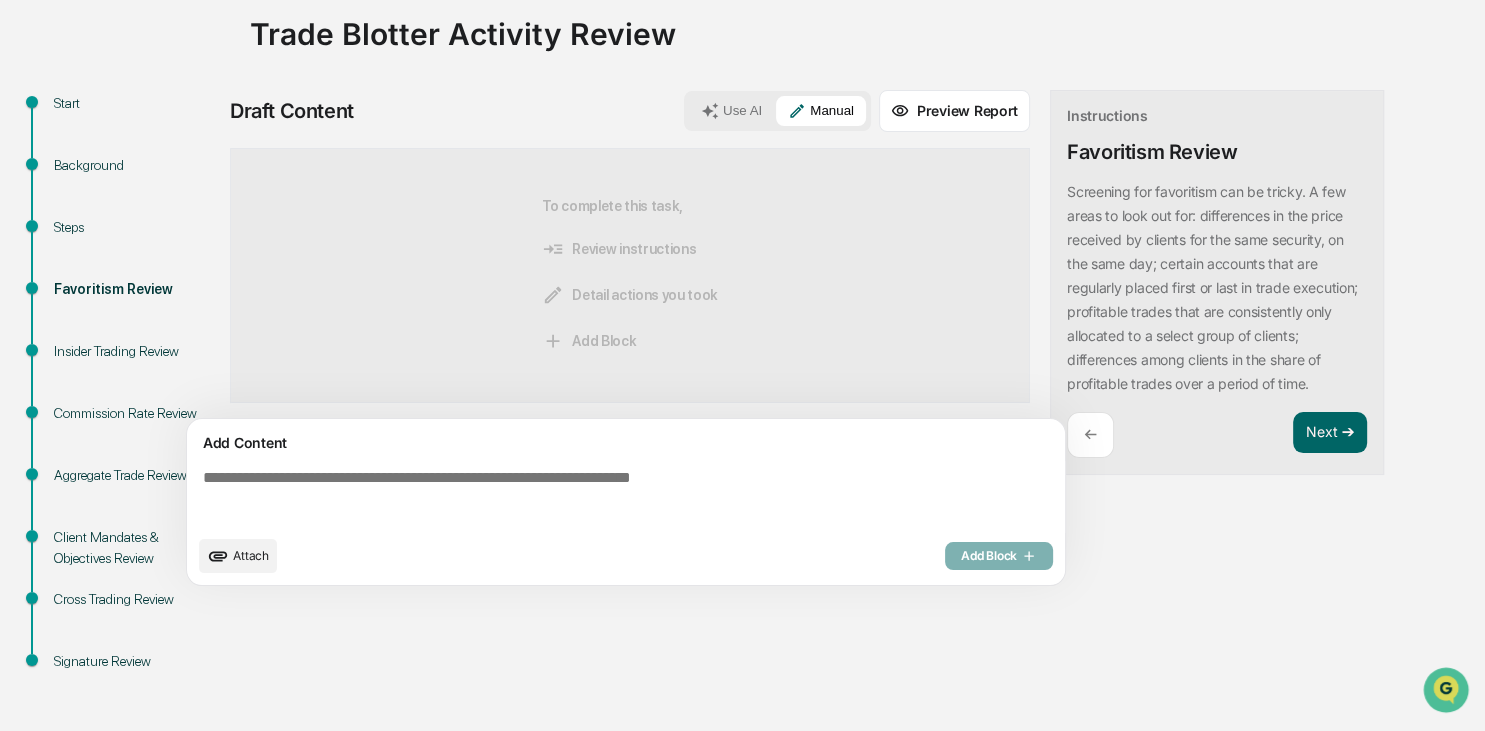 click at bounding box center (630, 497) 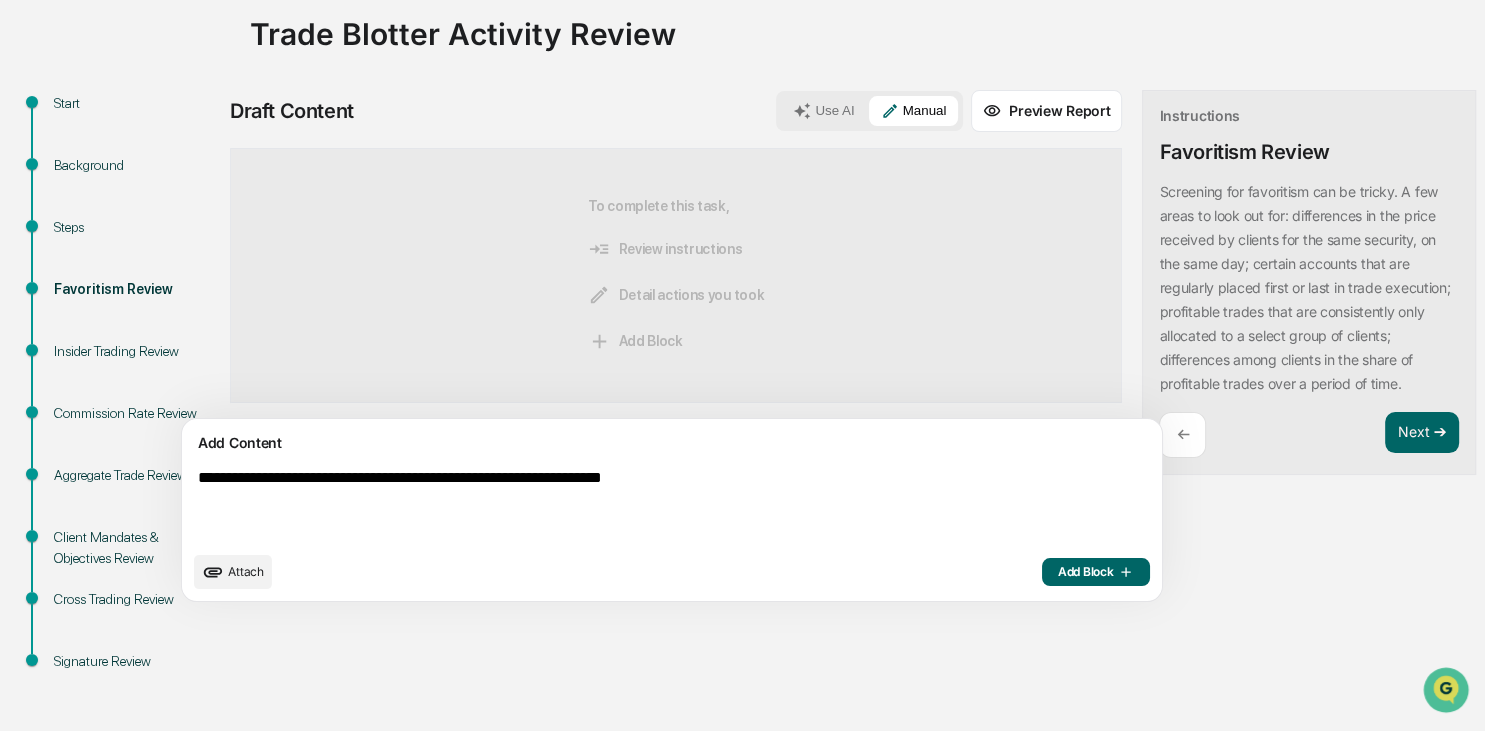 scroll, scrollTop: 0, scrollLeft: 0, axis: both 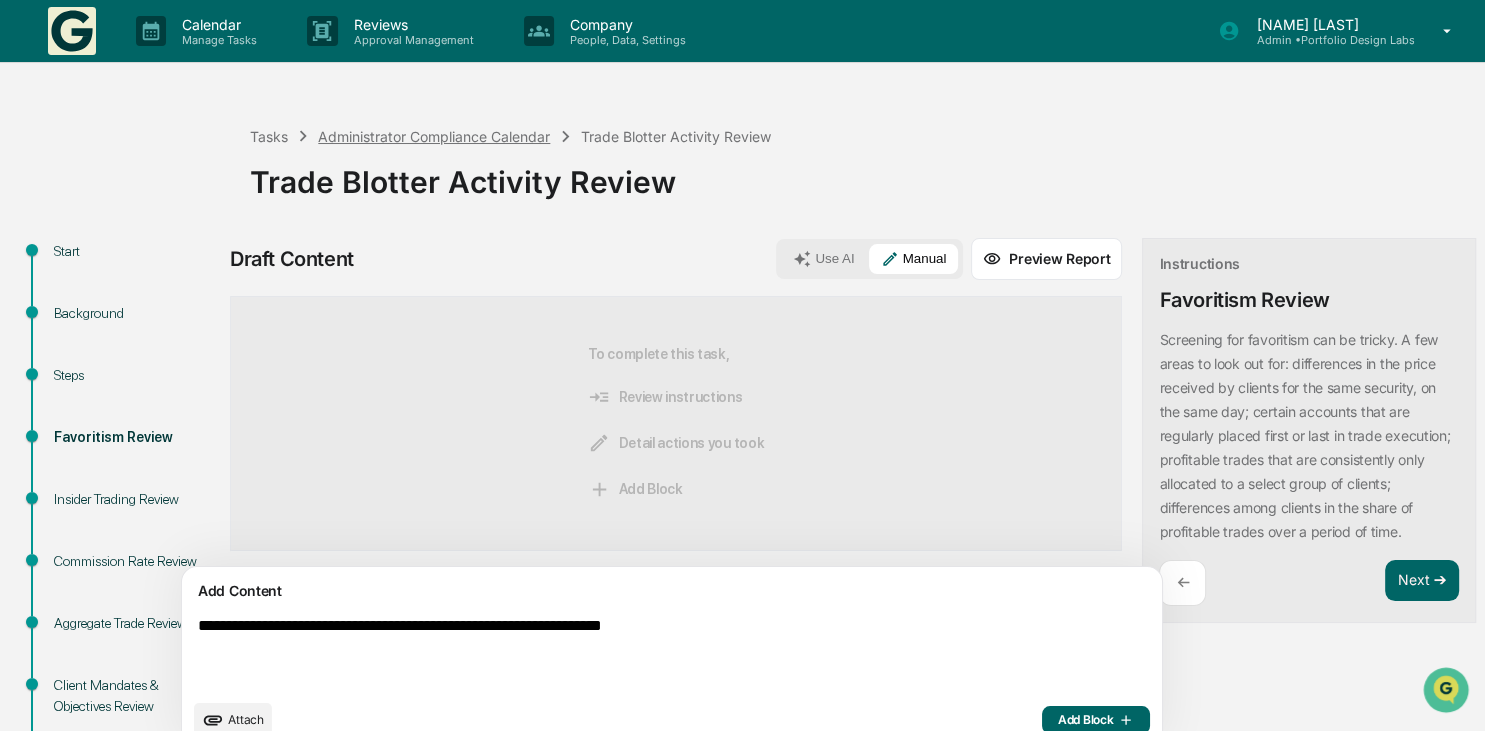 type on "**********" 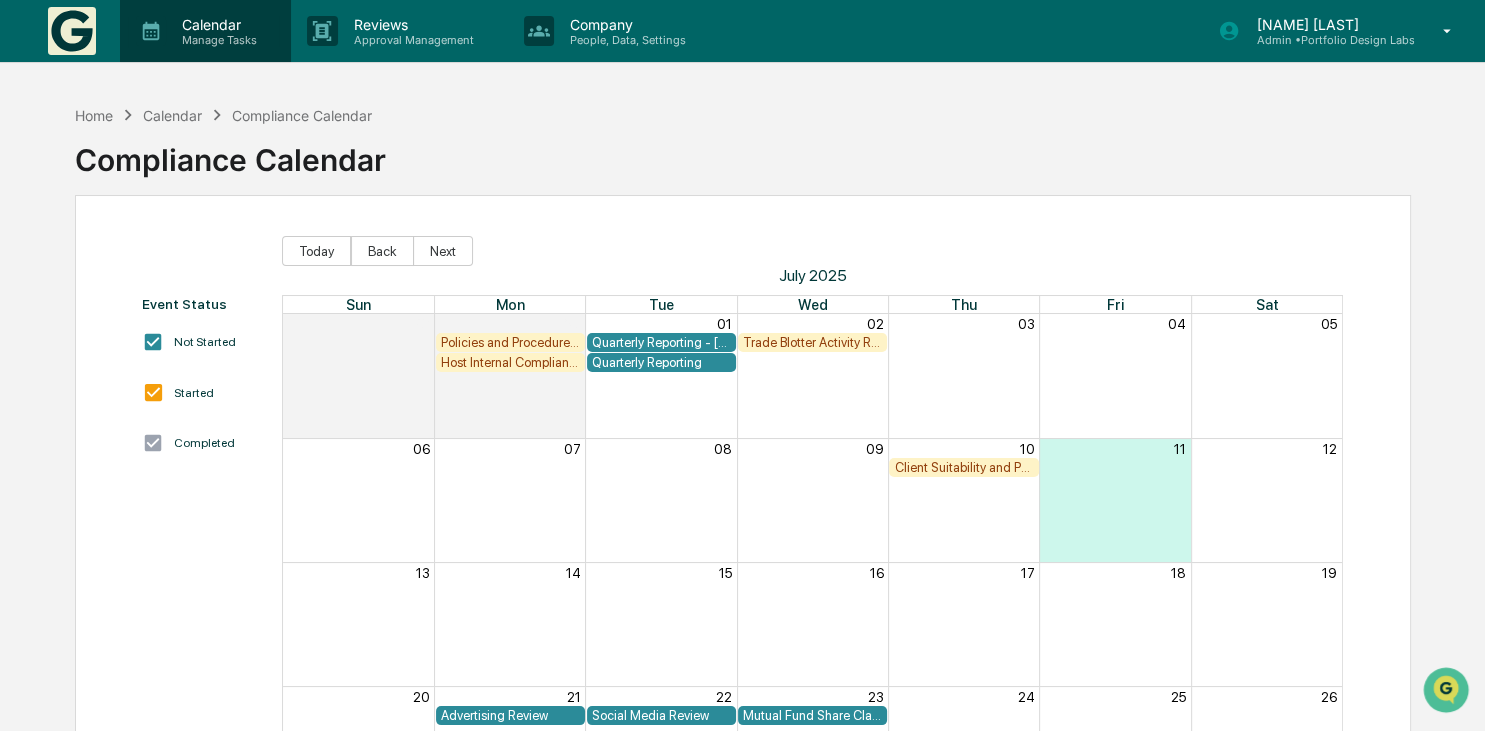 click on "Manage Tasks" at bounding box center (216, 40) 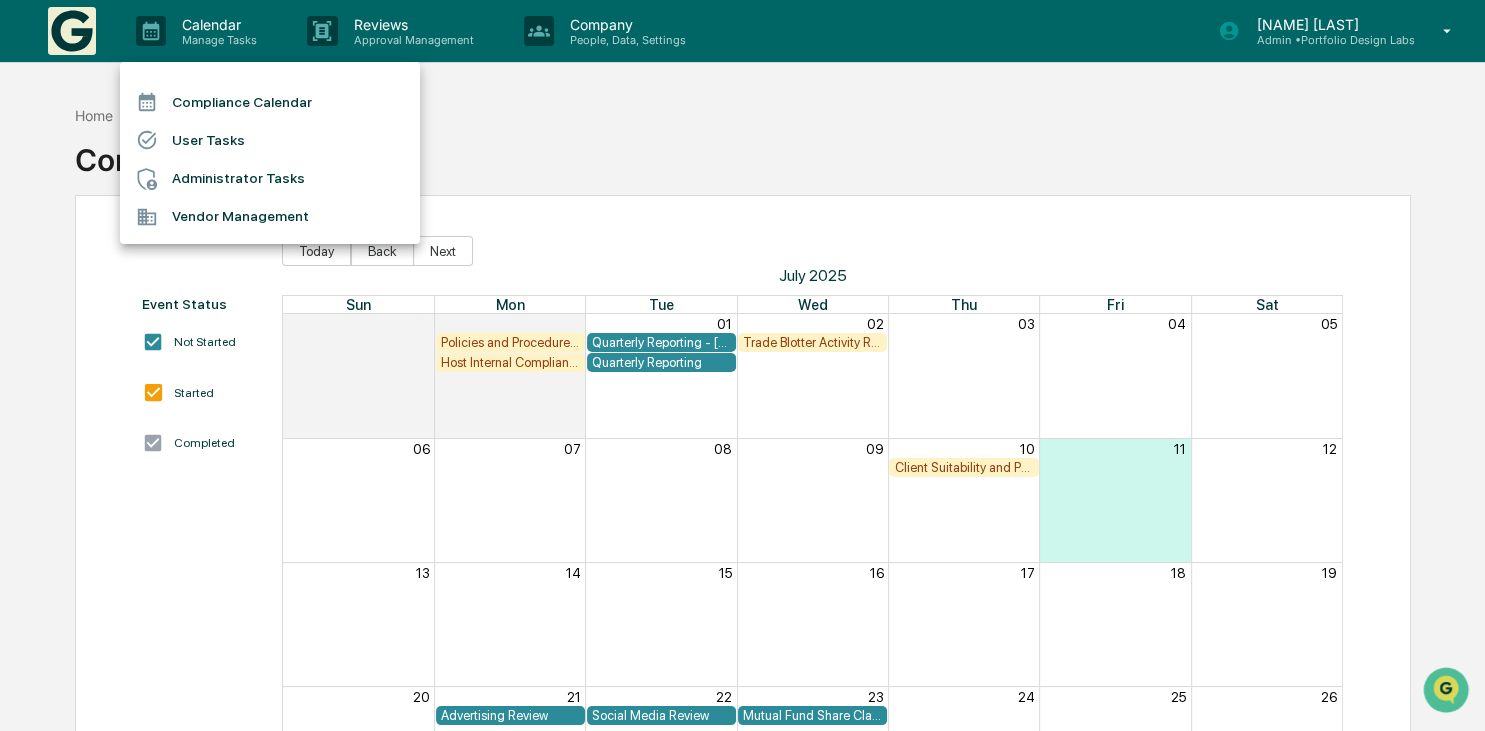 click on "Administrator Tasks" at bounding box center [270, 179] 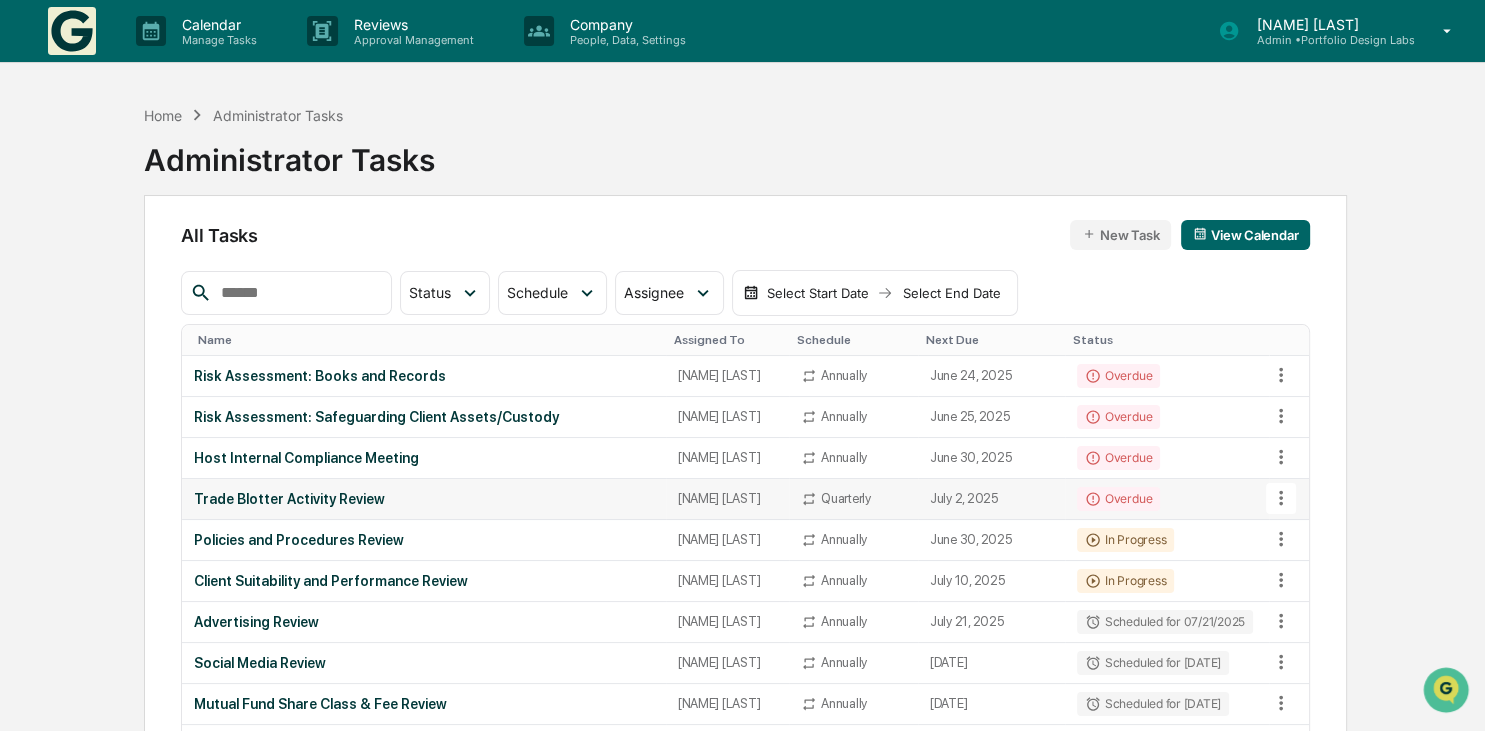 click on "Trade Blotter Activity Review" at bounding box center [423, 499] 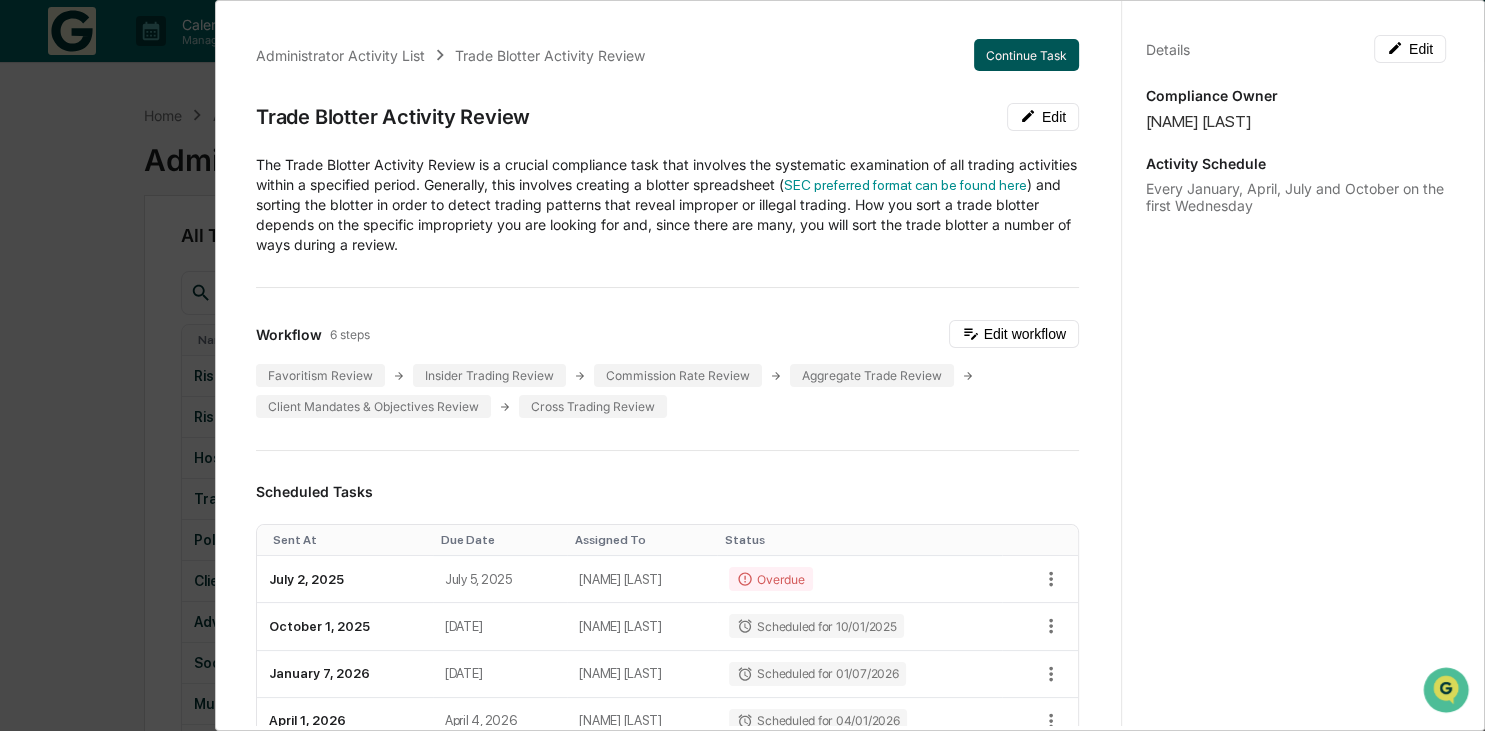click on "Continue Task" at bounding box center (1026, 55) 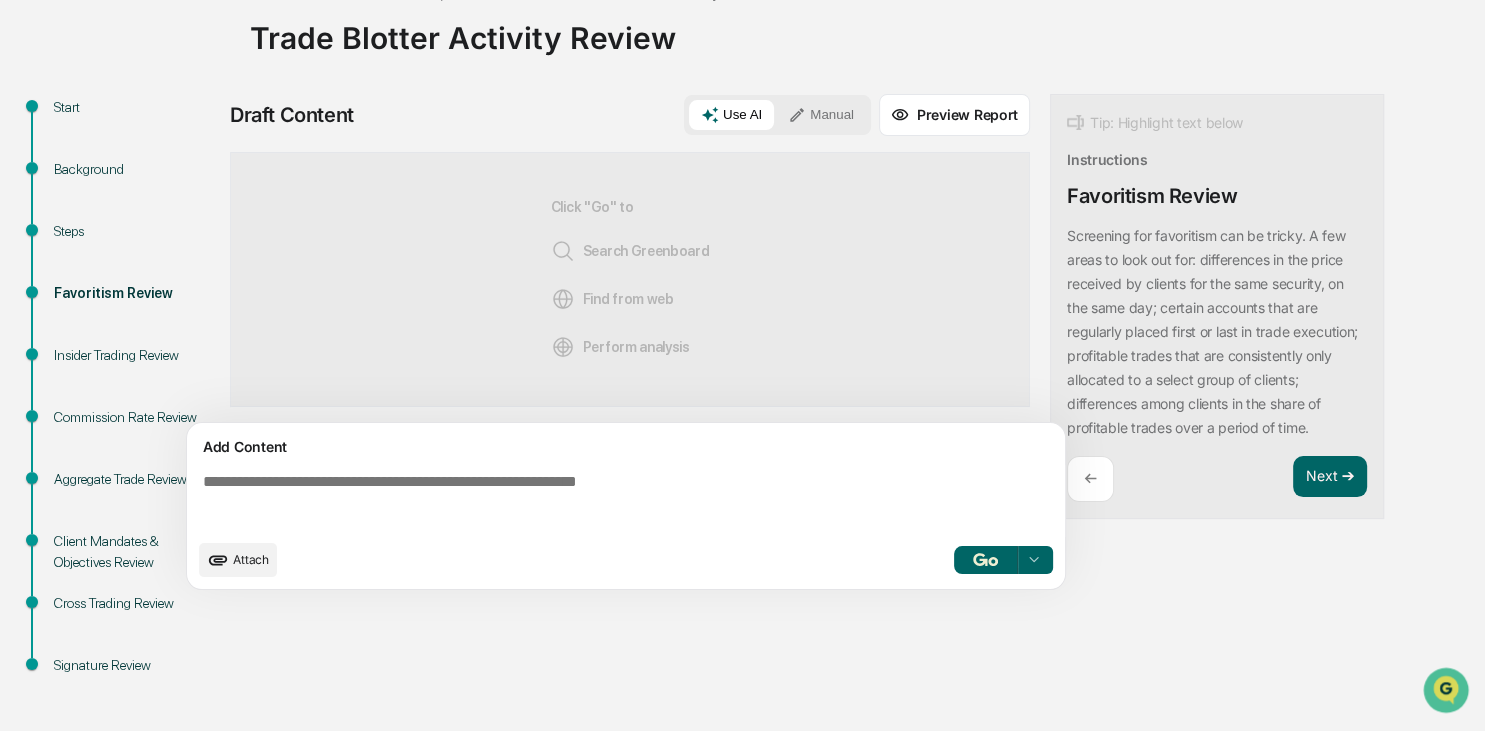 scroll, scrollTop: 148, scrollLeft: 0, axis: vertical 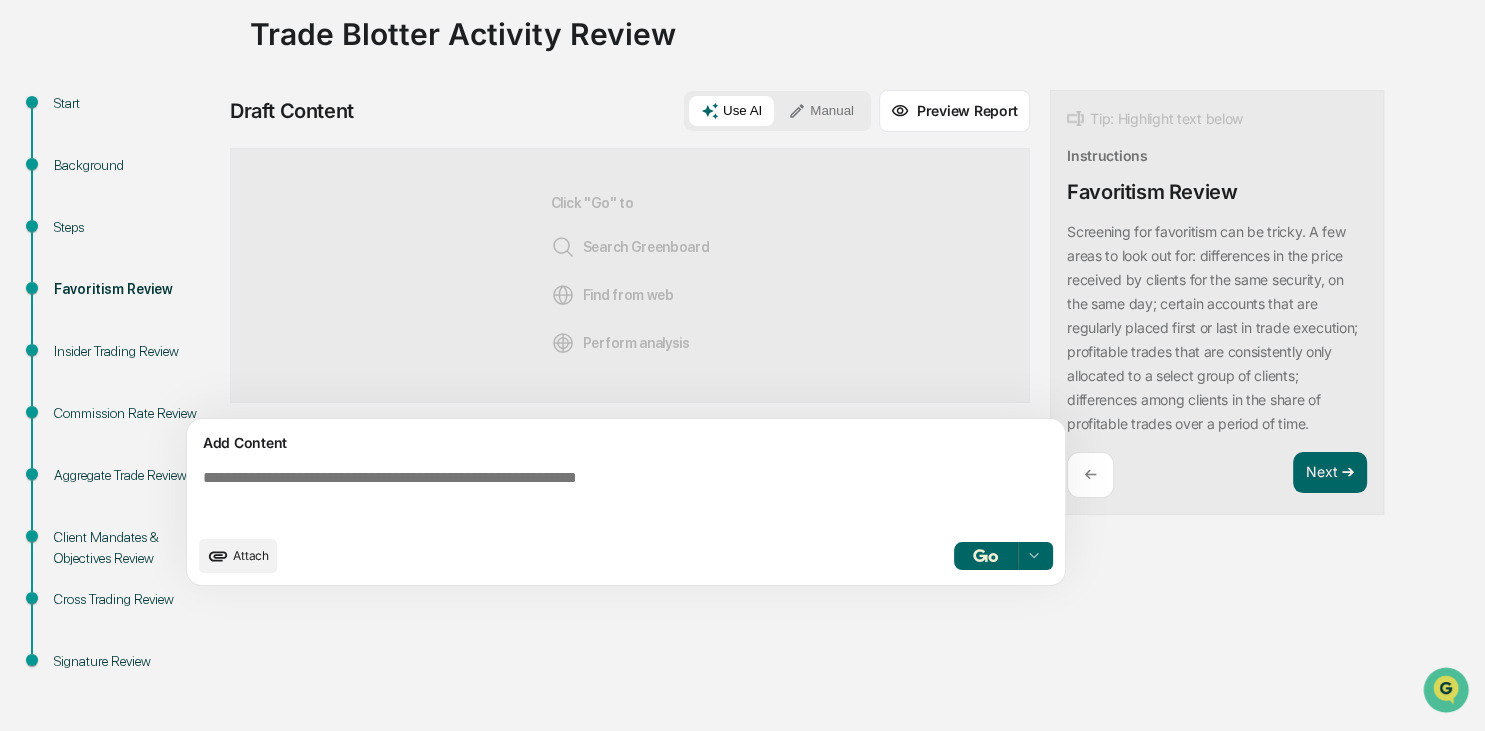 click on "Steps" at bounding box center [136, 227] 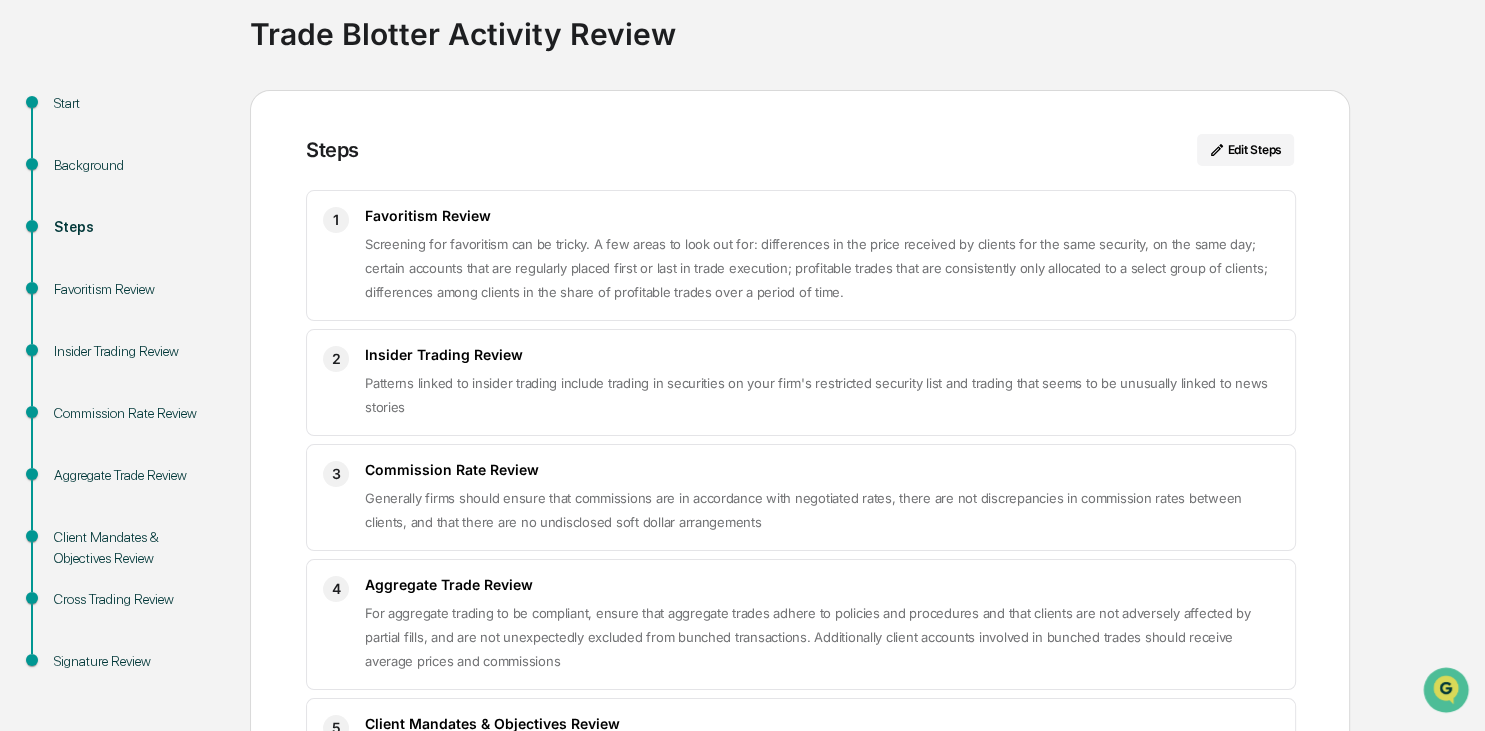 click on "Background" at bounding box center (136, 165) 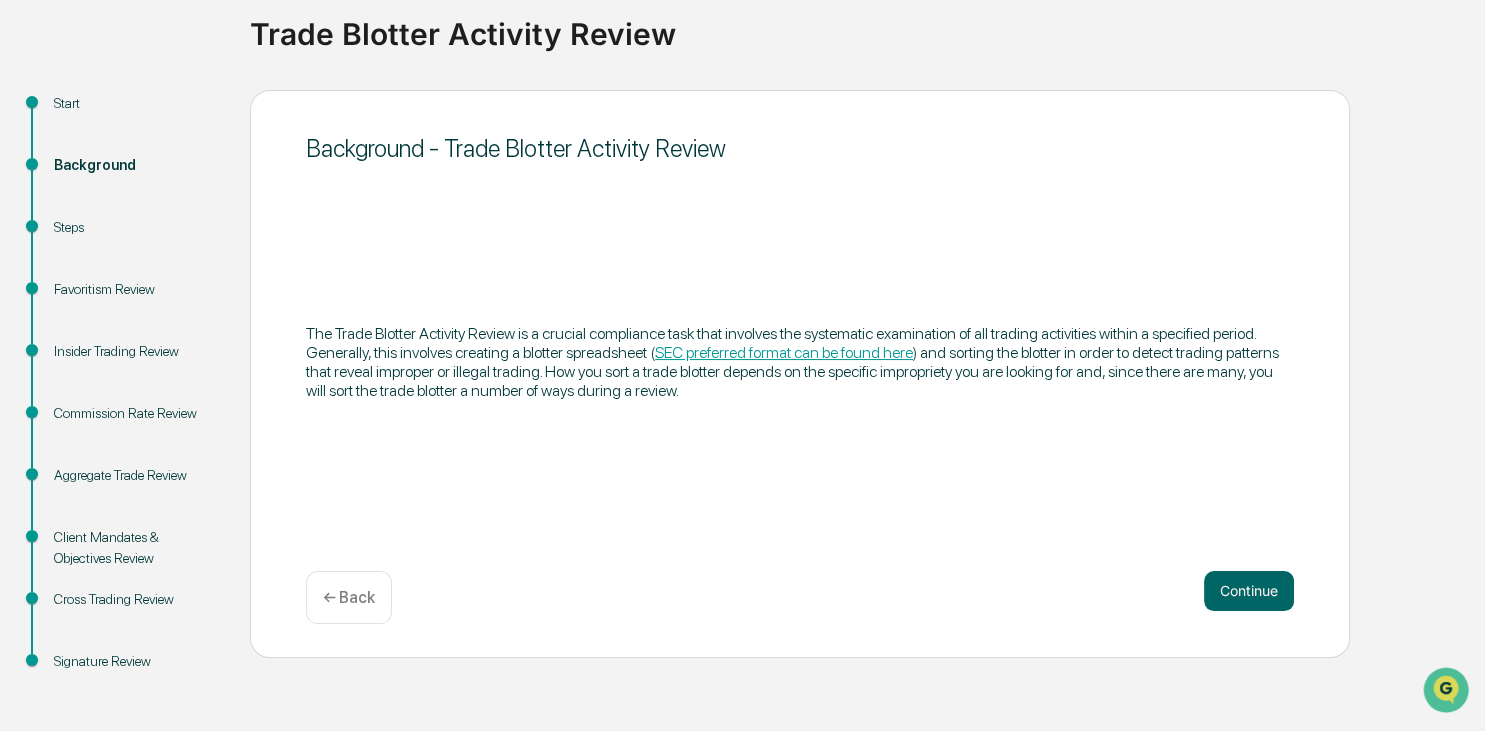 click on "Steps" at bounding box center [136, 227] 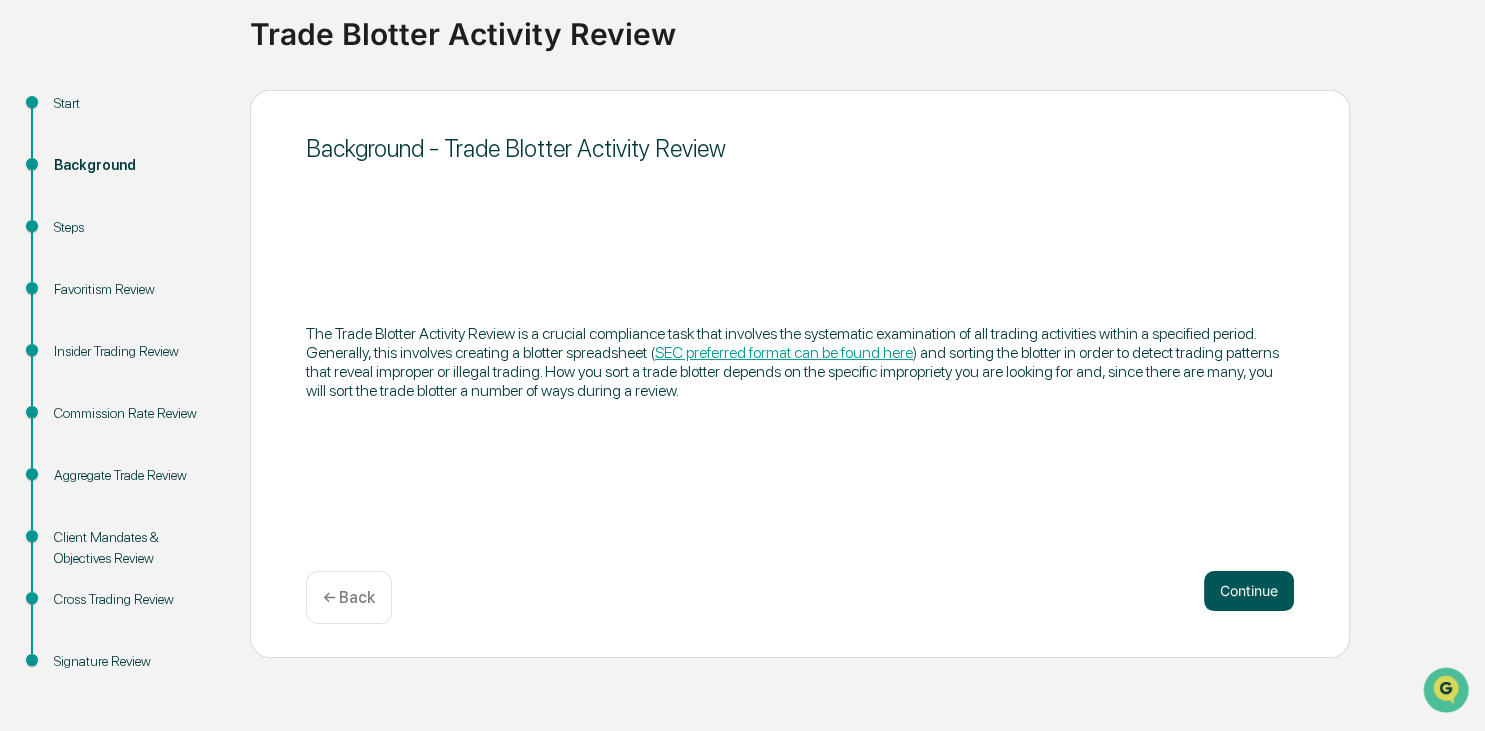 click on "Continue" at bounding box center [1249, 591] 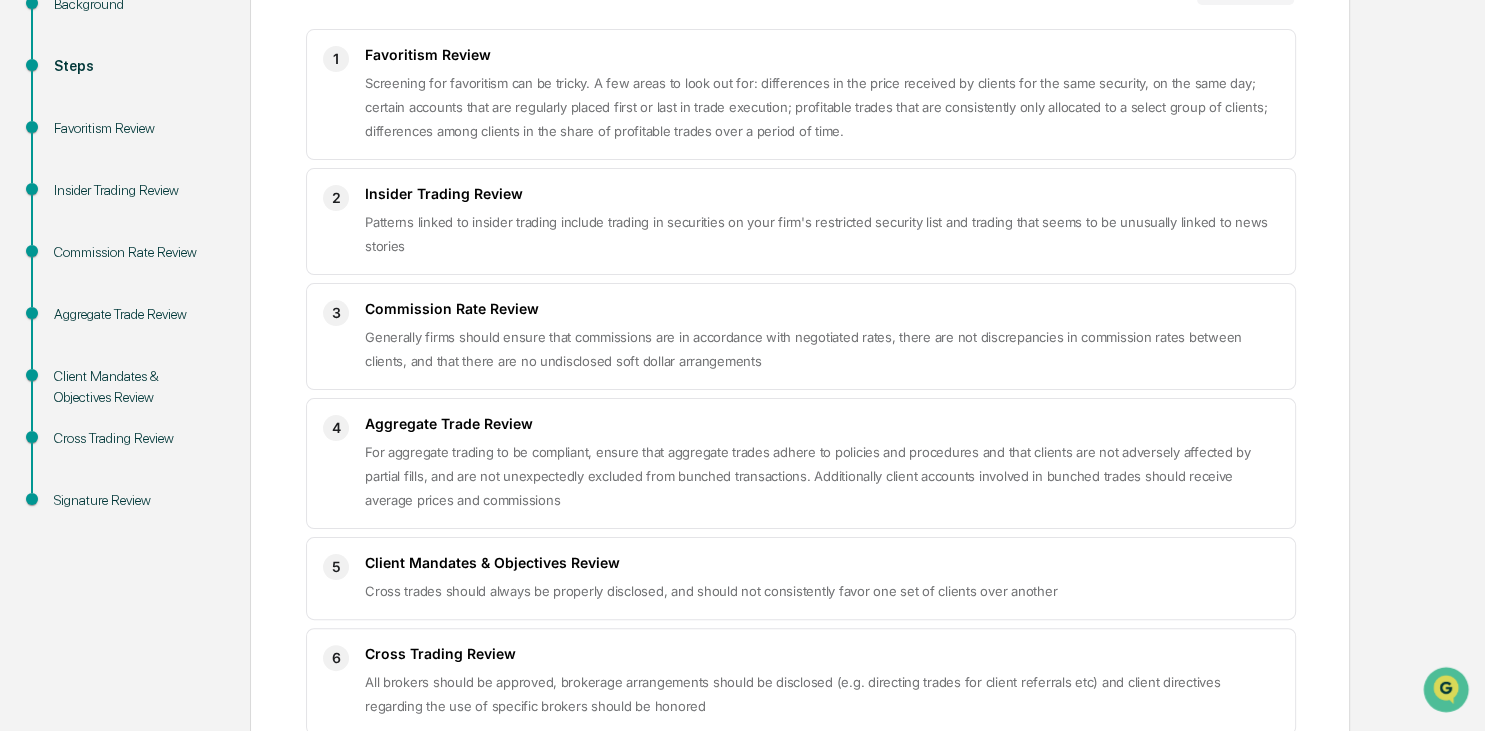 scroll, scrollTop: 415, scrollLeft: 0, axis: vertical 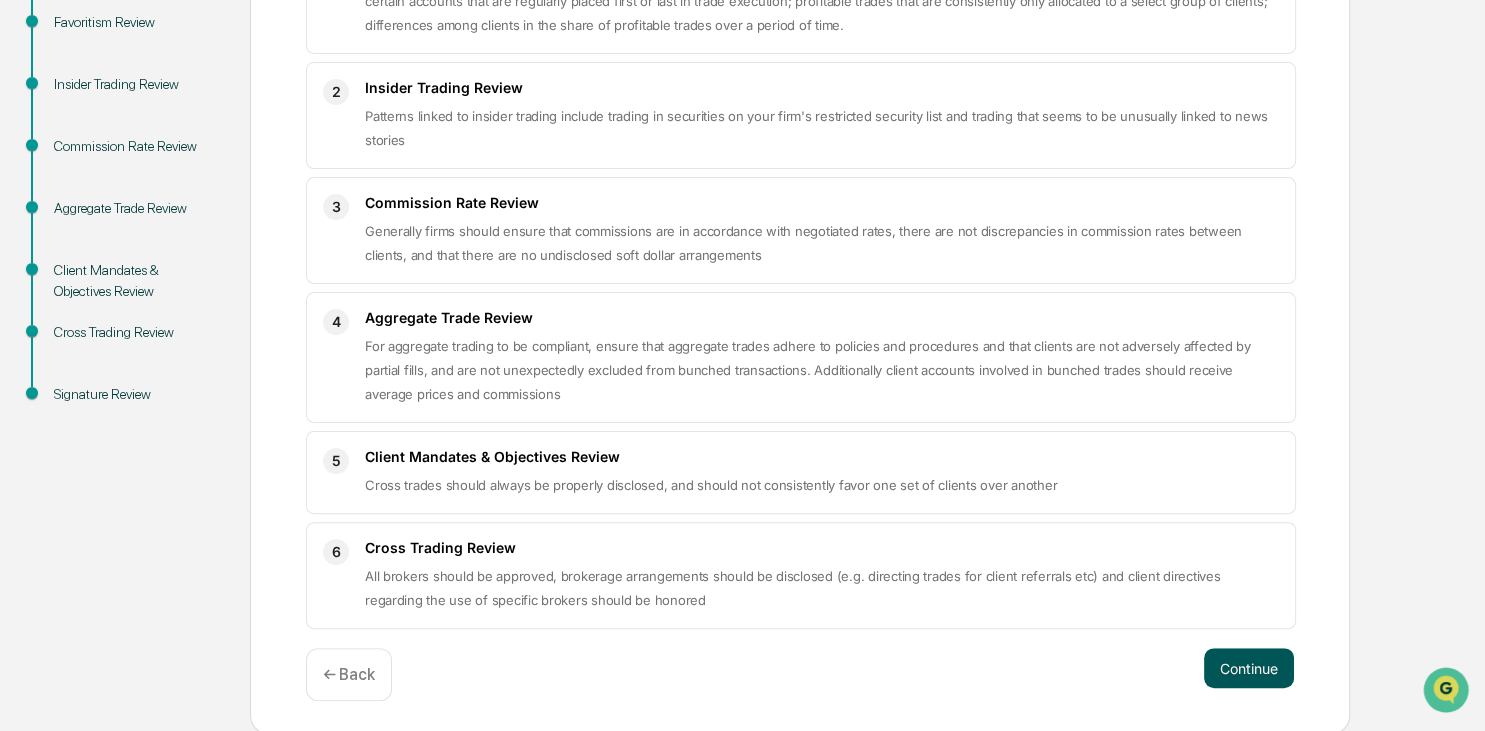 click on "Continue" at bounding box center (1249, 668) 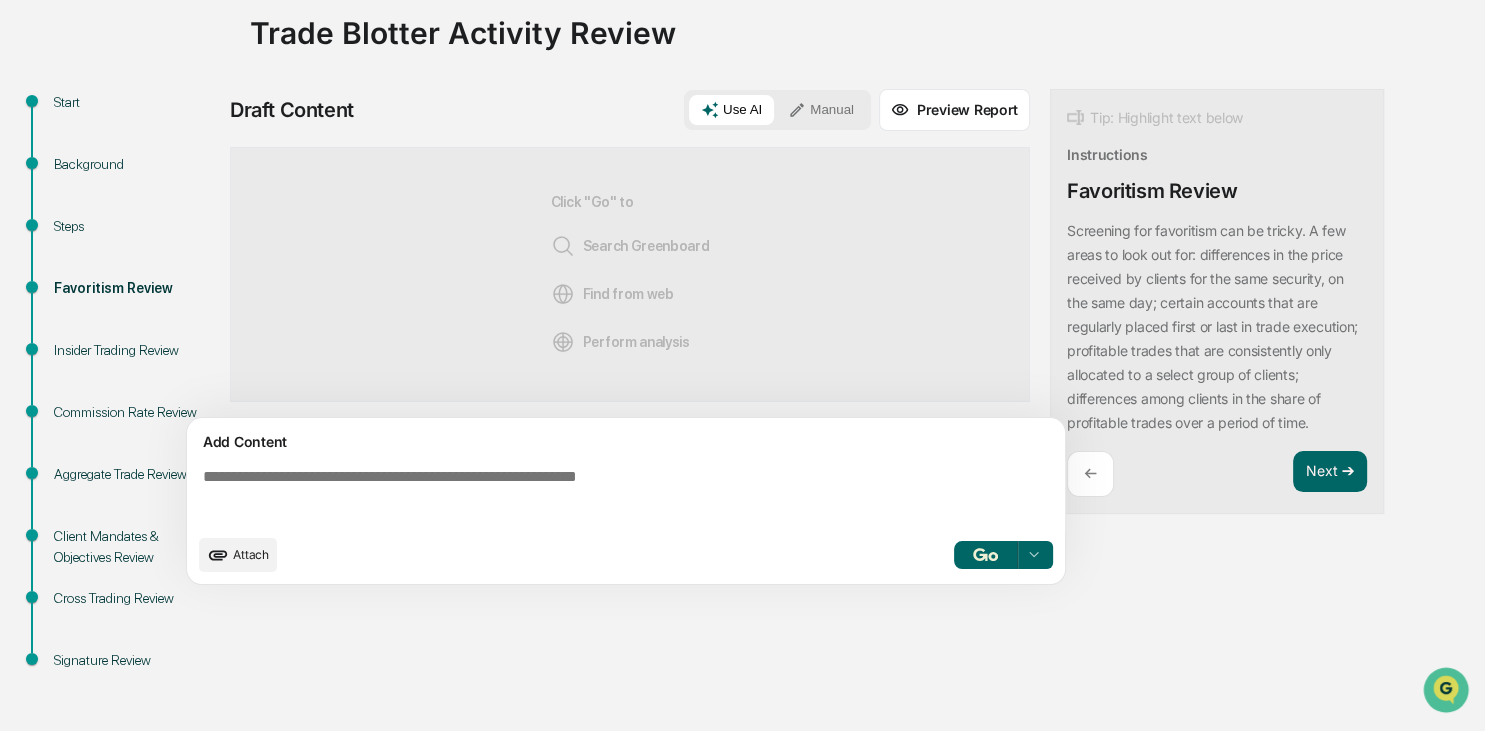 scroll, scrollTop: 148, scrollLeft: 0, axis: vertical 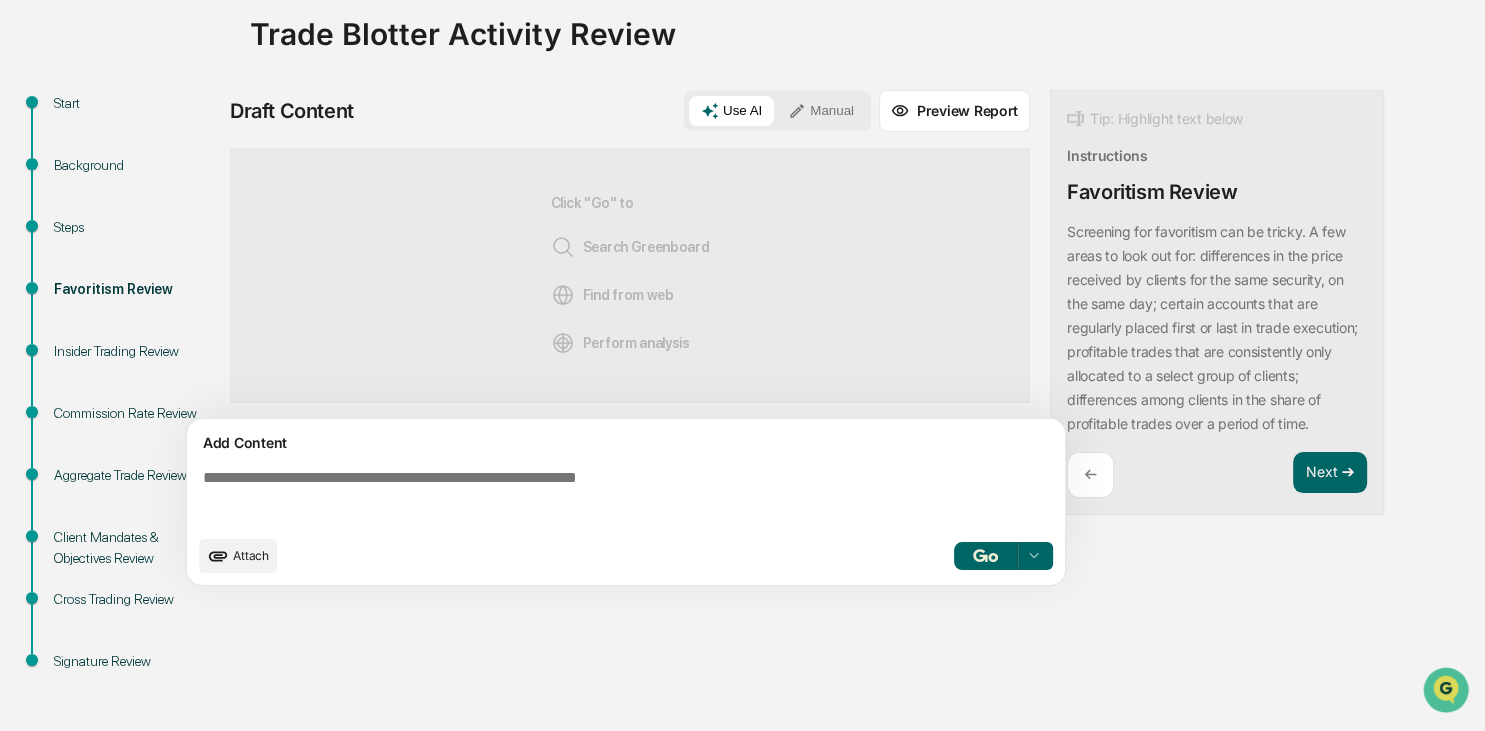 click at bounding box center [630, 497] 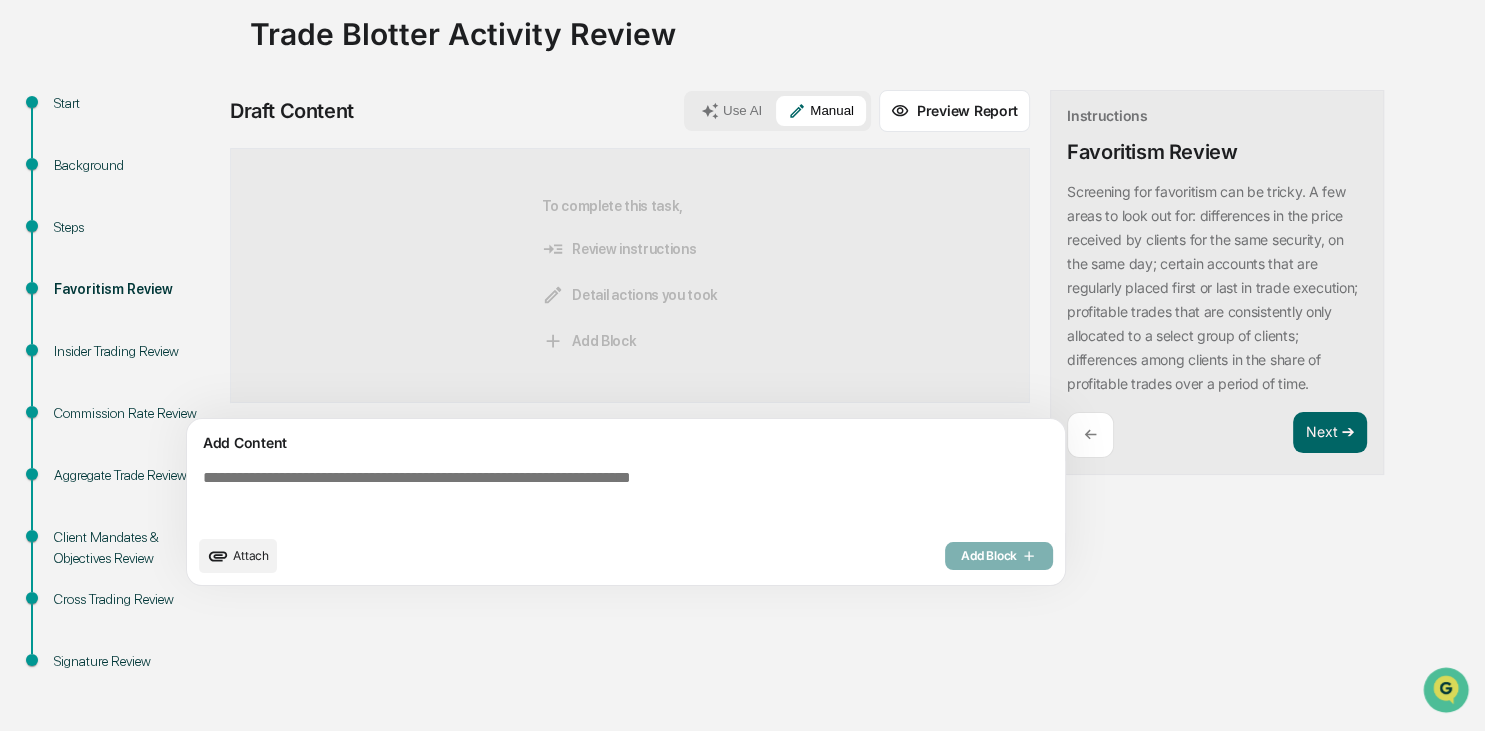 click at bounding box center [630, 497] 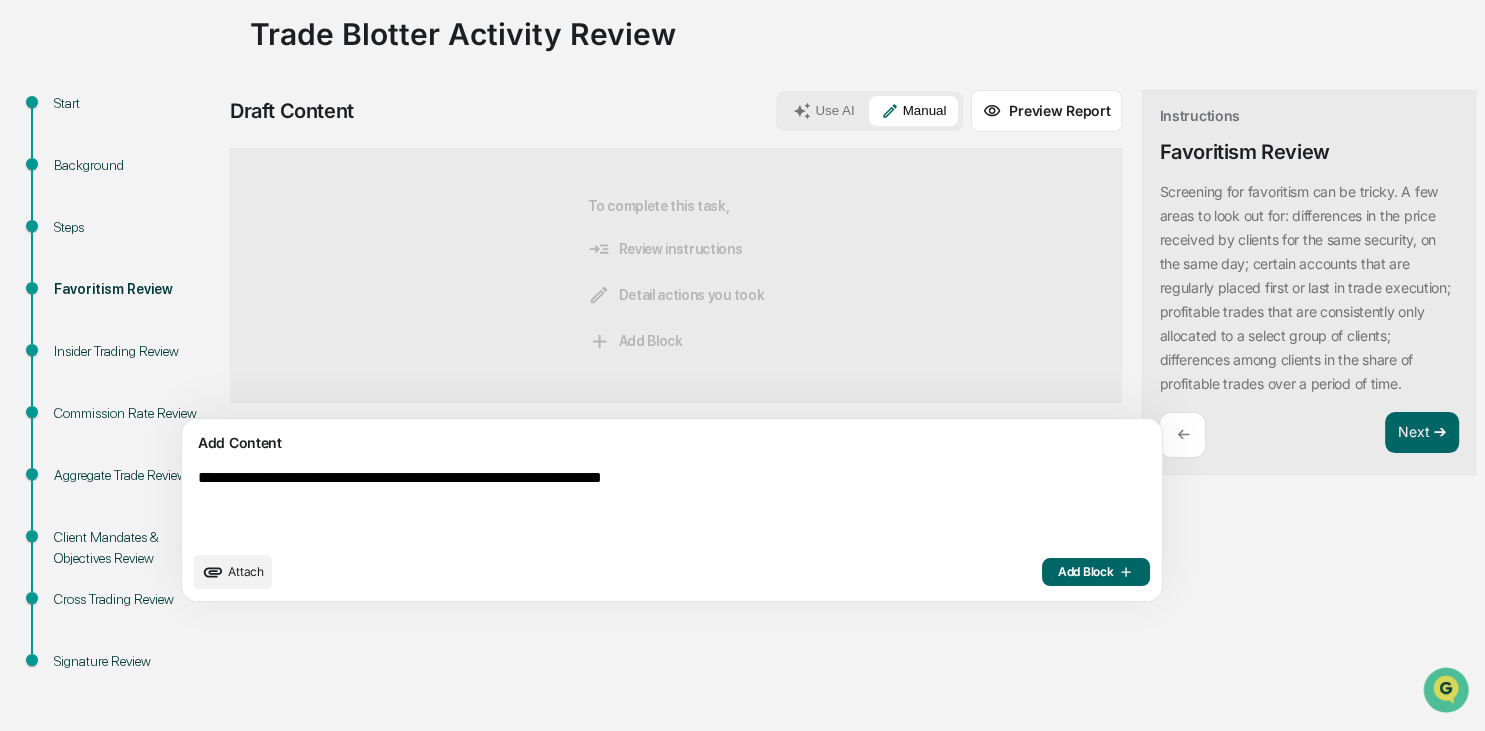 type on "**********" 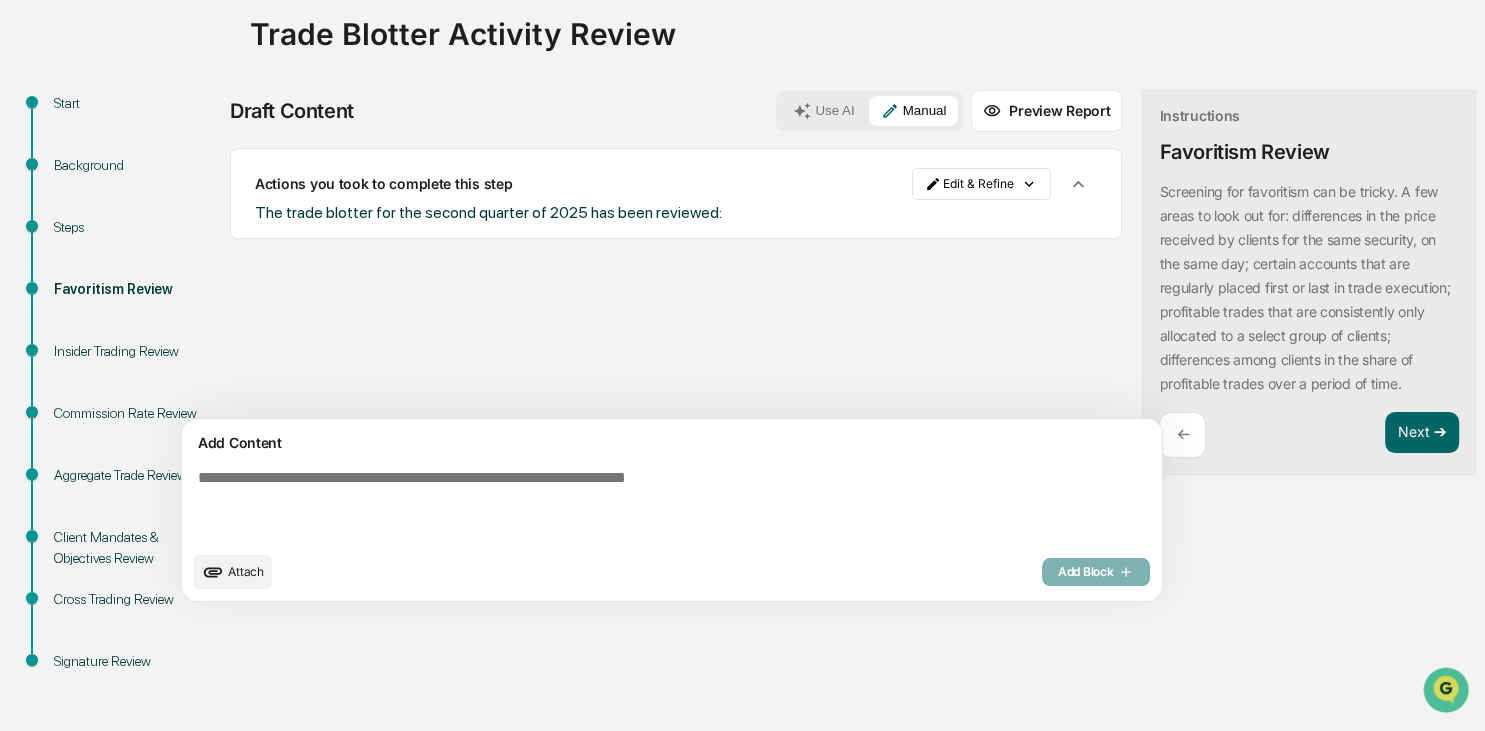 click at bounding box center [625, 505] 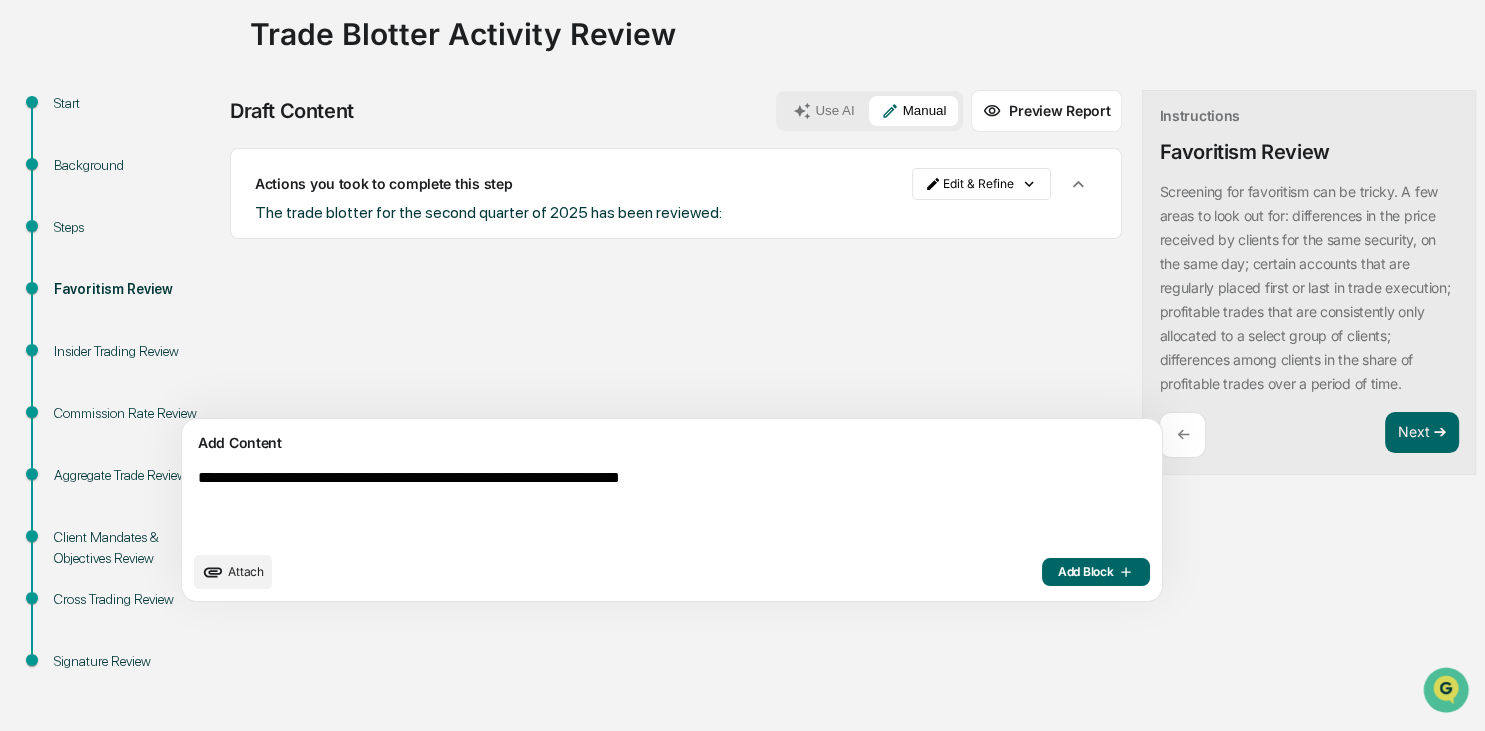 type on "**********" 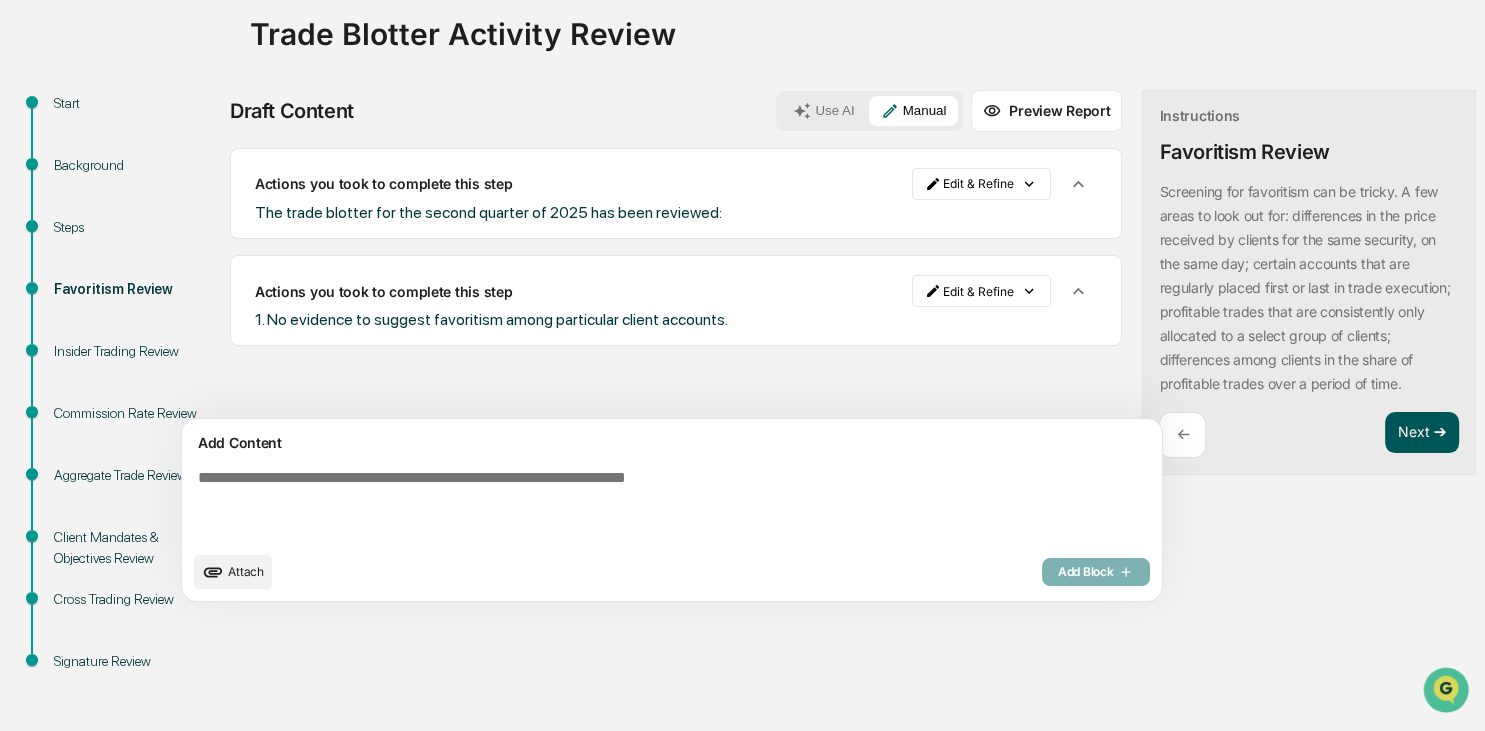 click on "Next ➔" at bounding box center (1422, 433) 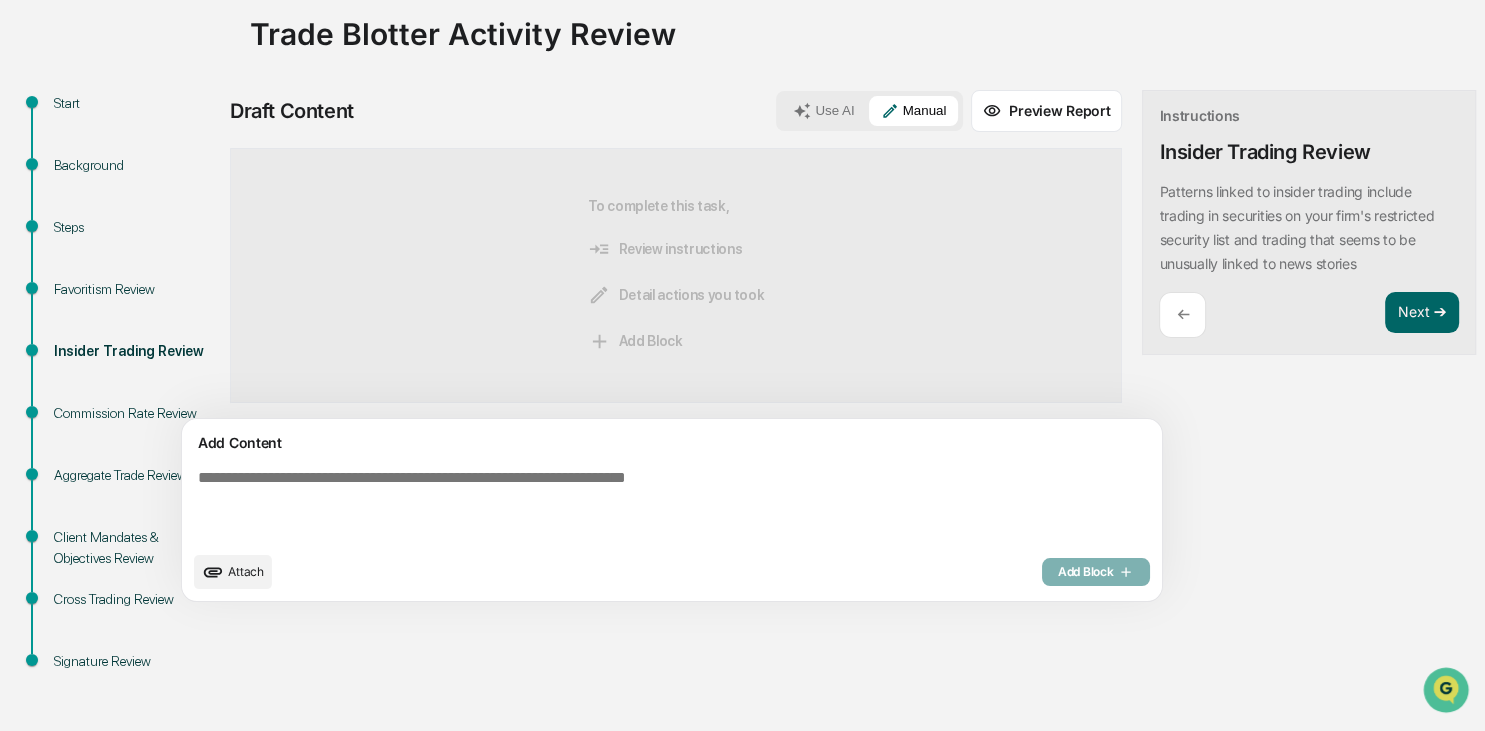 click at bounding box center [625, 505] 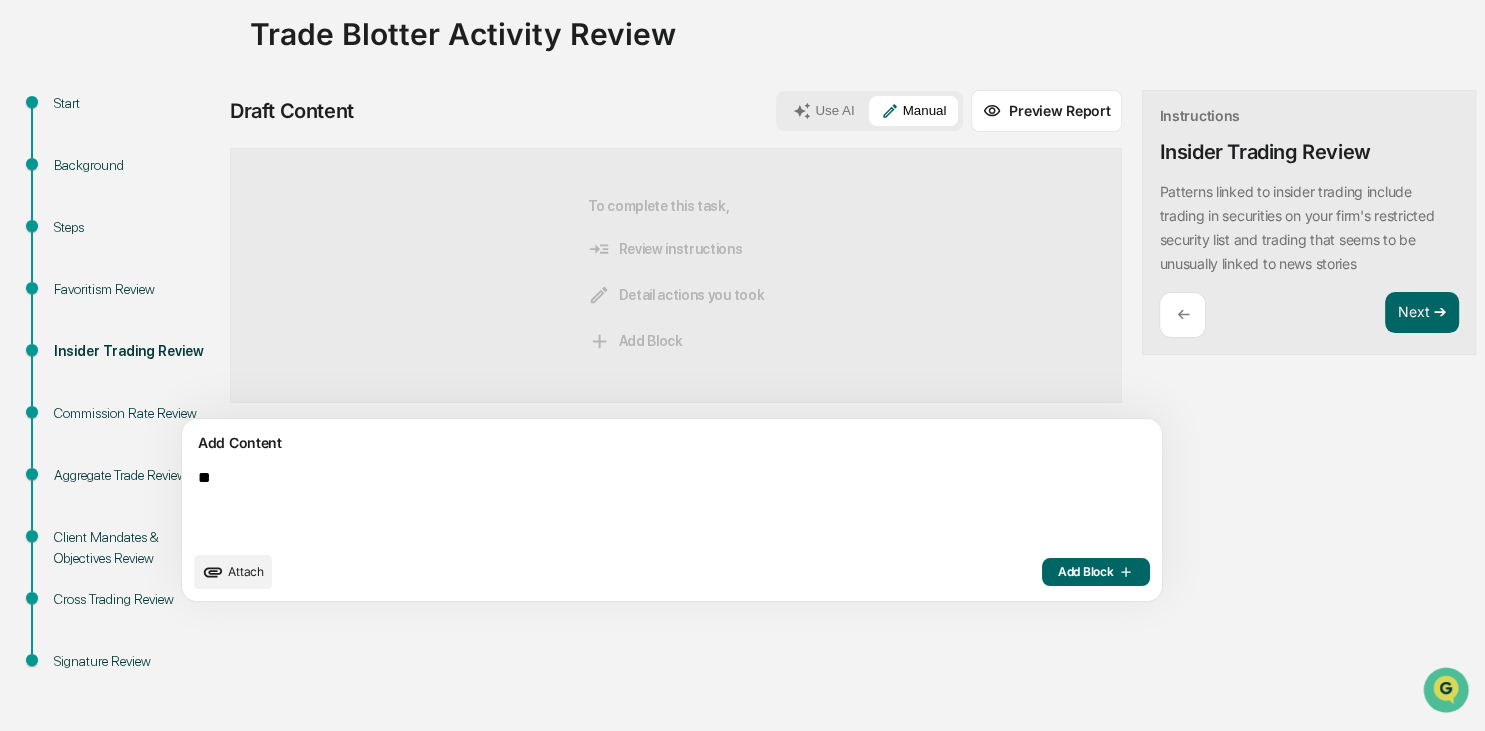 type on "*" 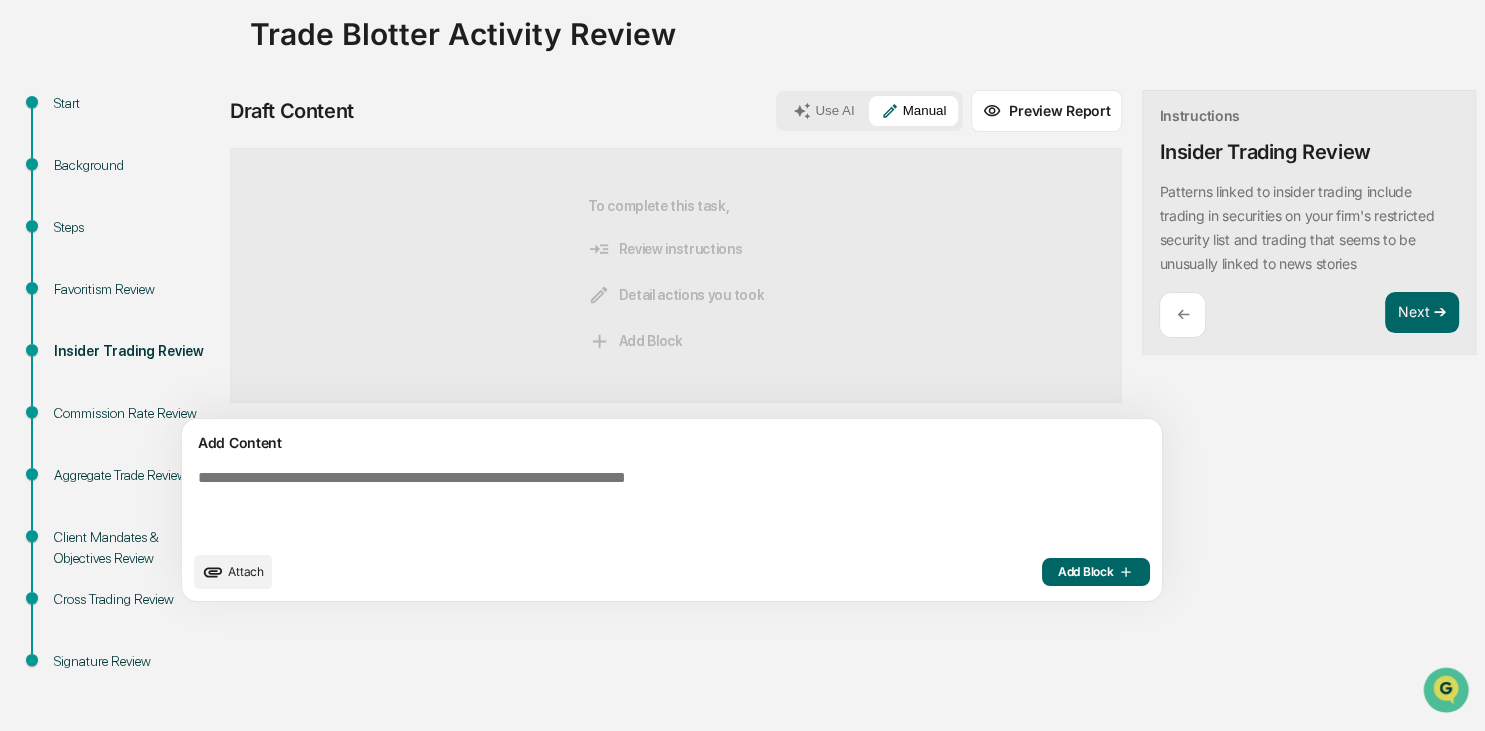 type on "*" 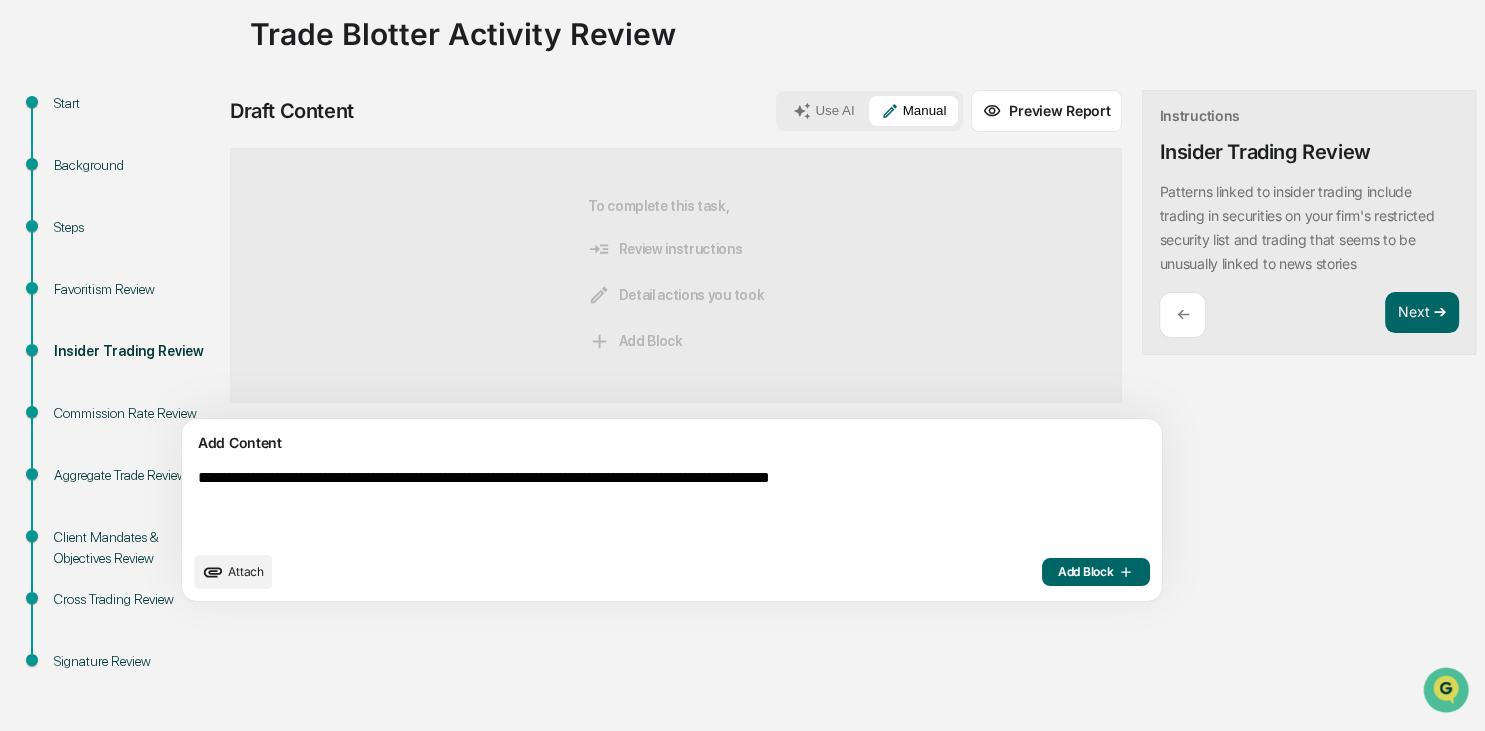 type on "**********" 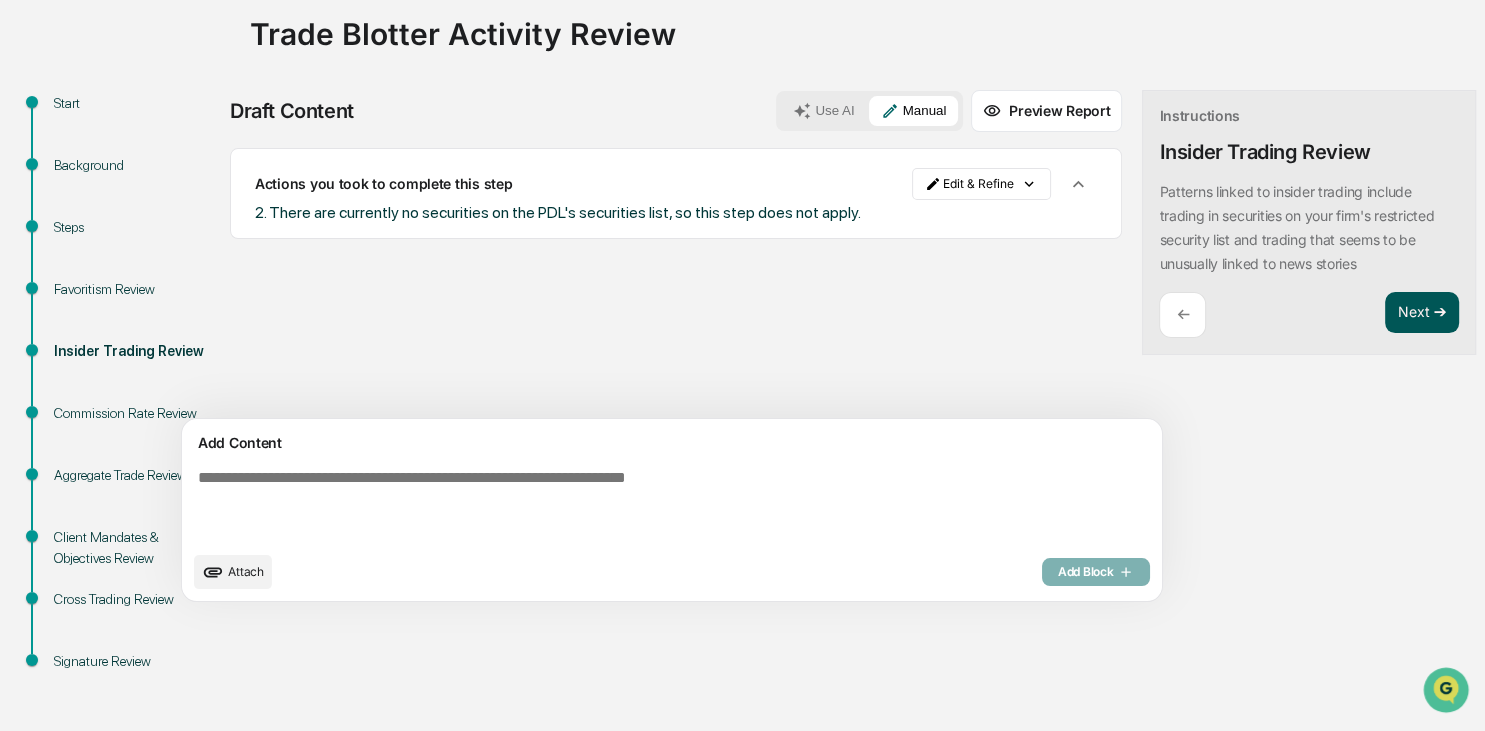 click on "Next ➔" at bounding box center (1422, 313) 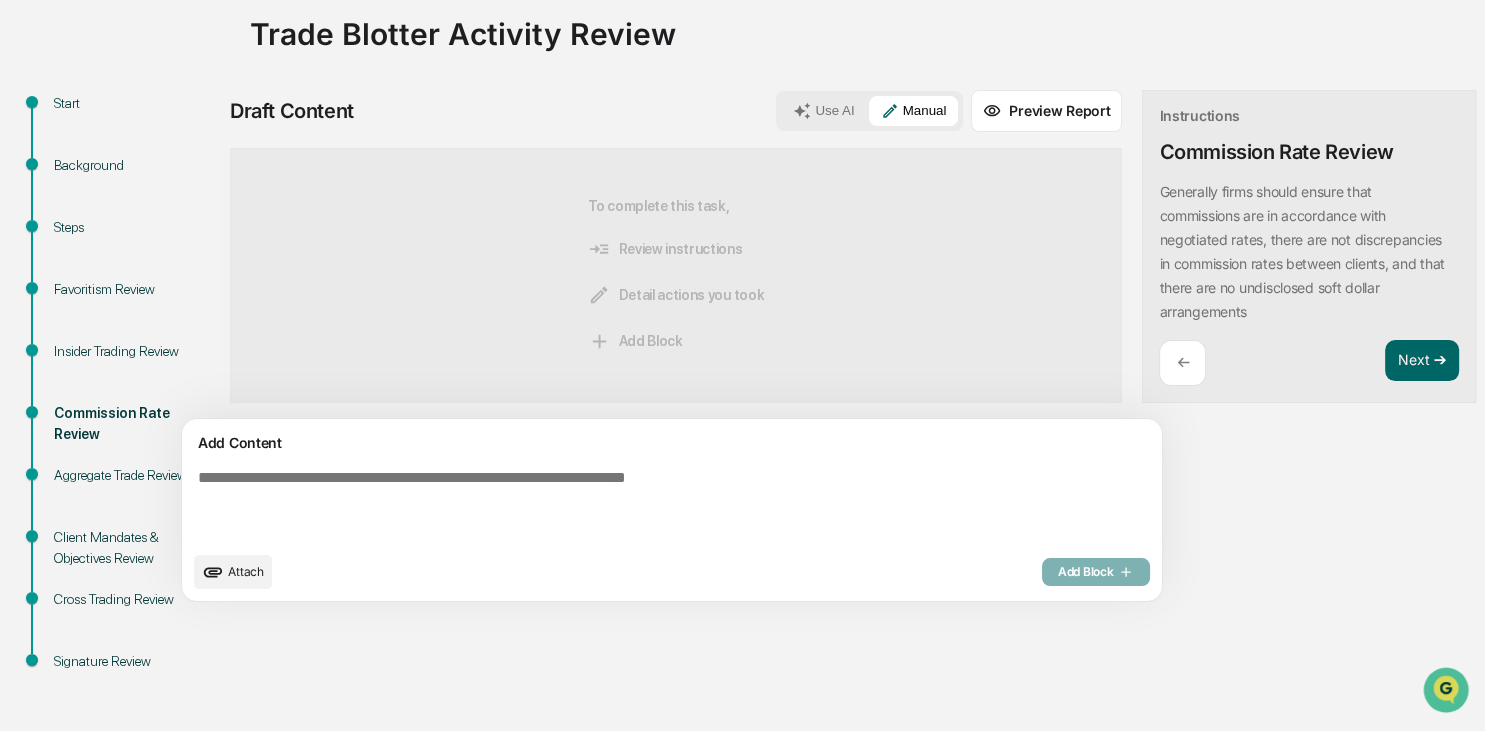 click at bounding box center [625, 505] 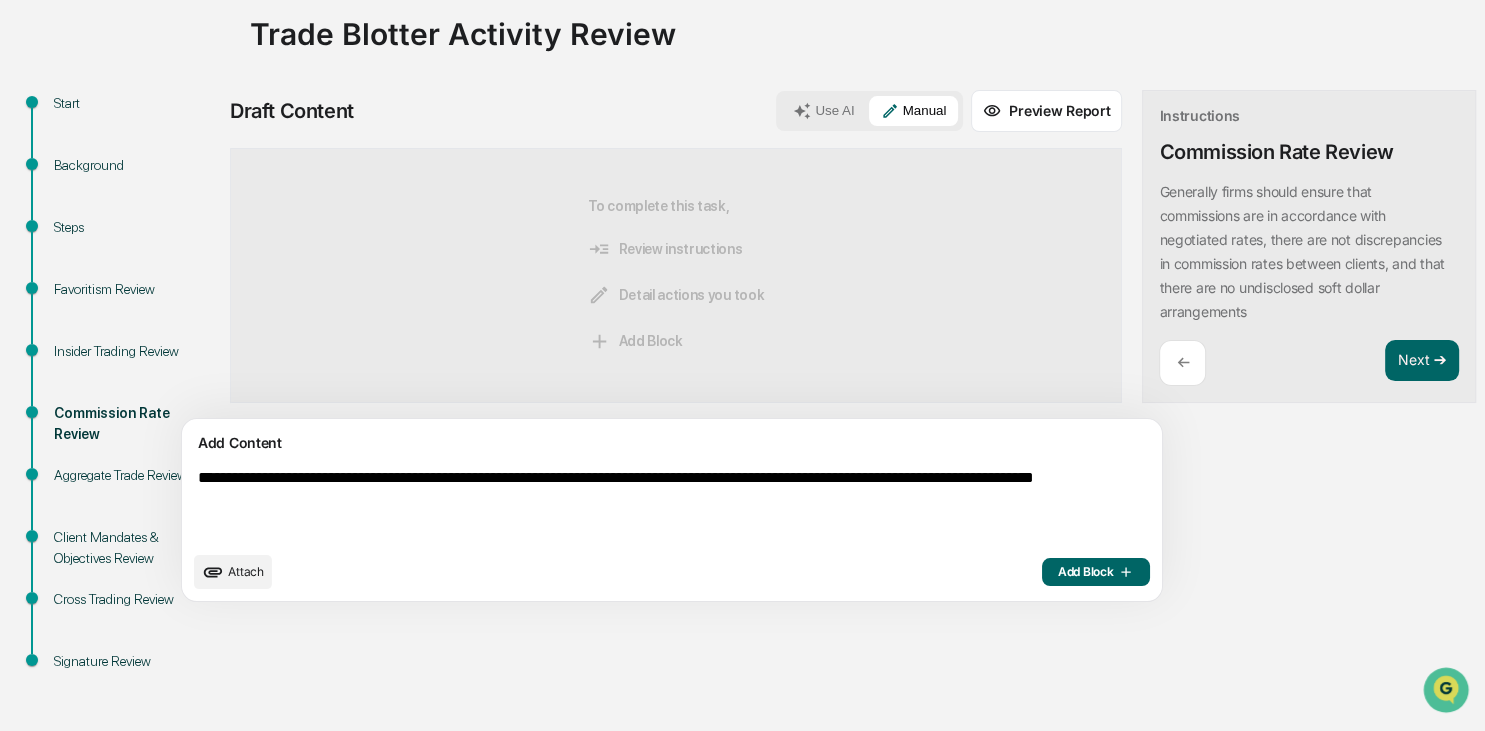 type on "**********" 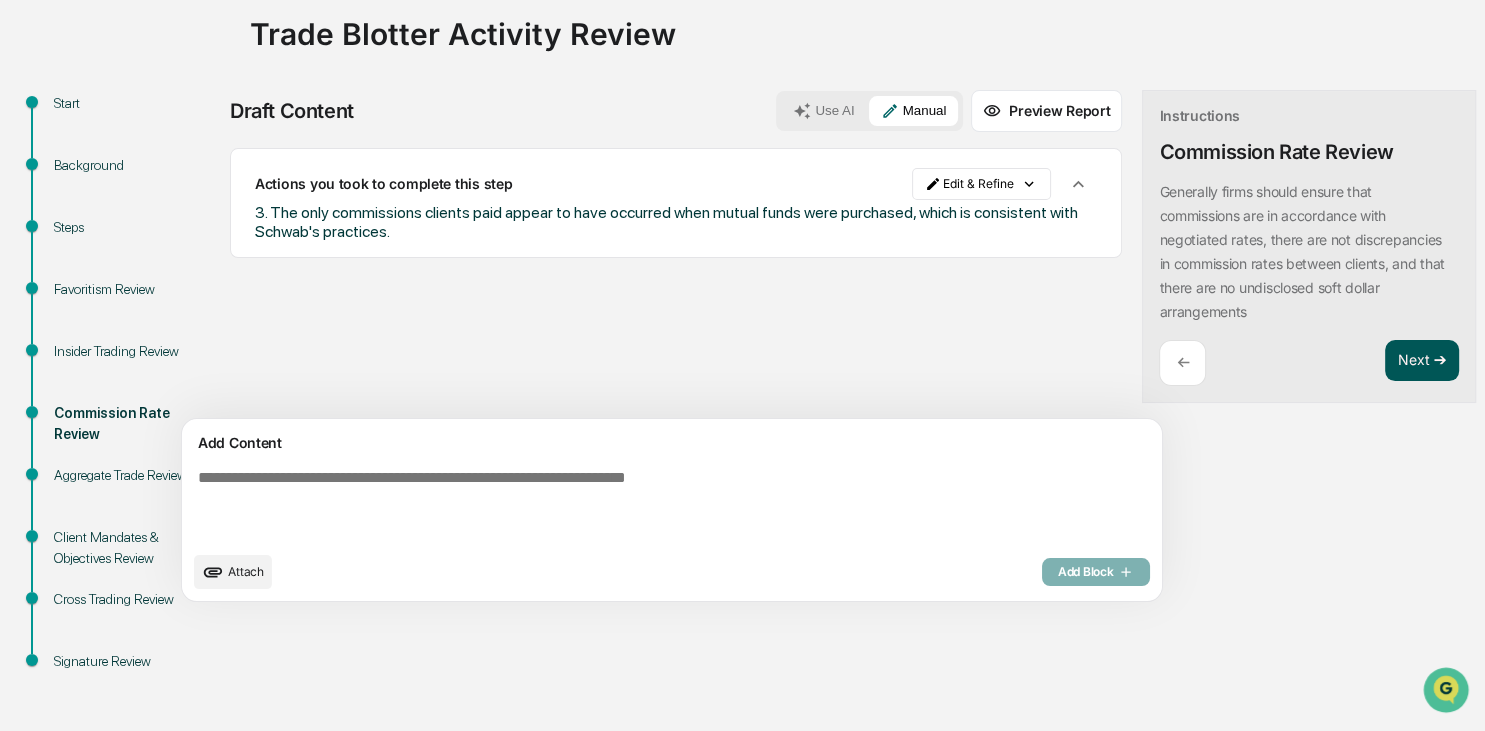 click on "Next ➔" at bounding box center (1422, 361) 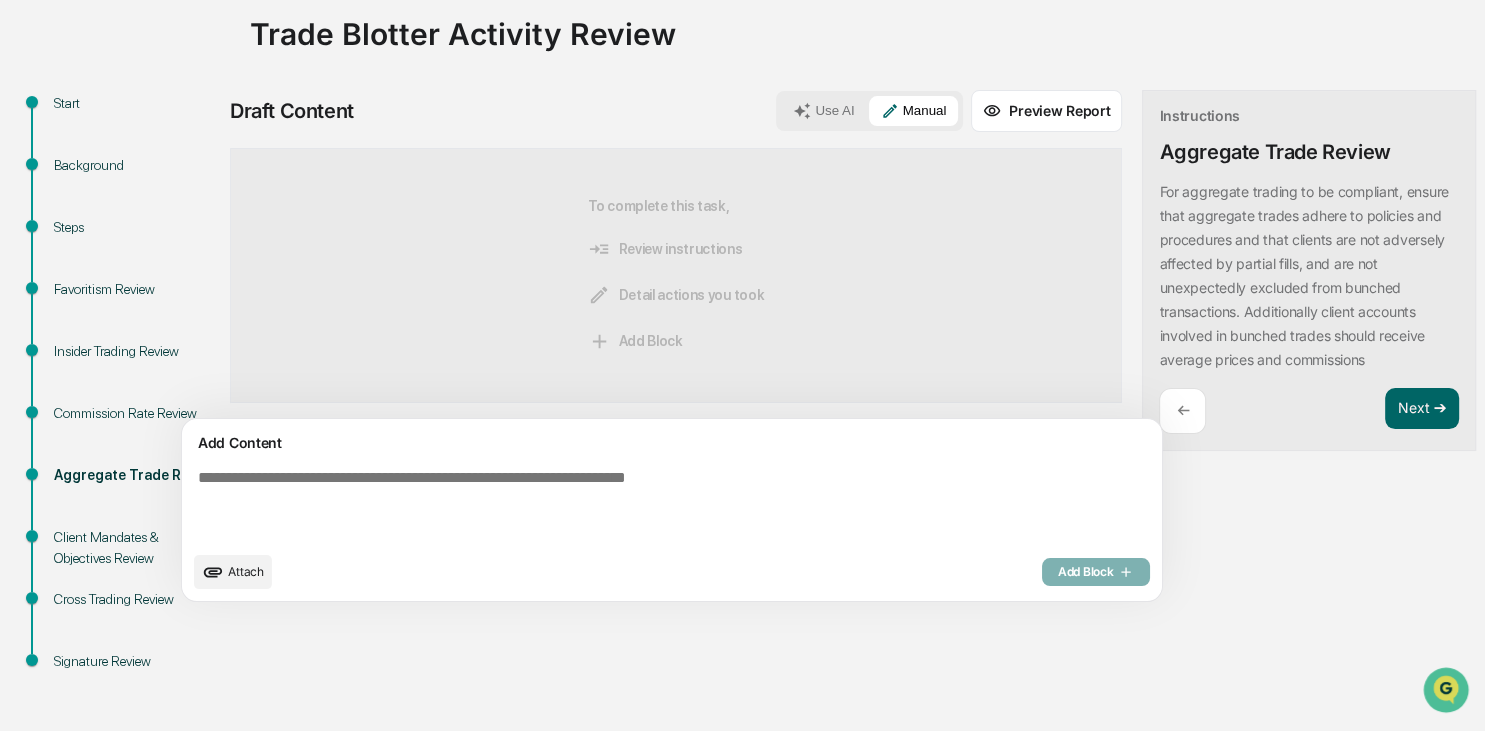 click at bounding box center (625, 505) 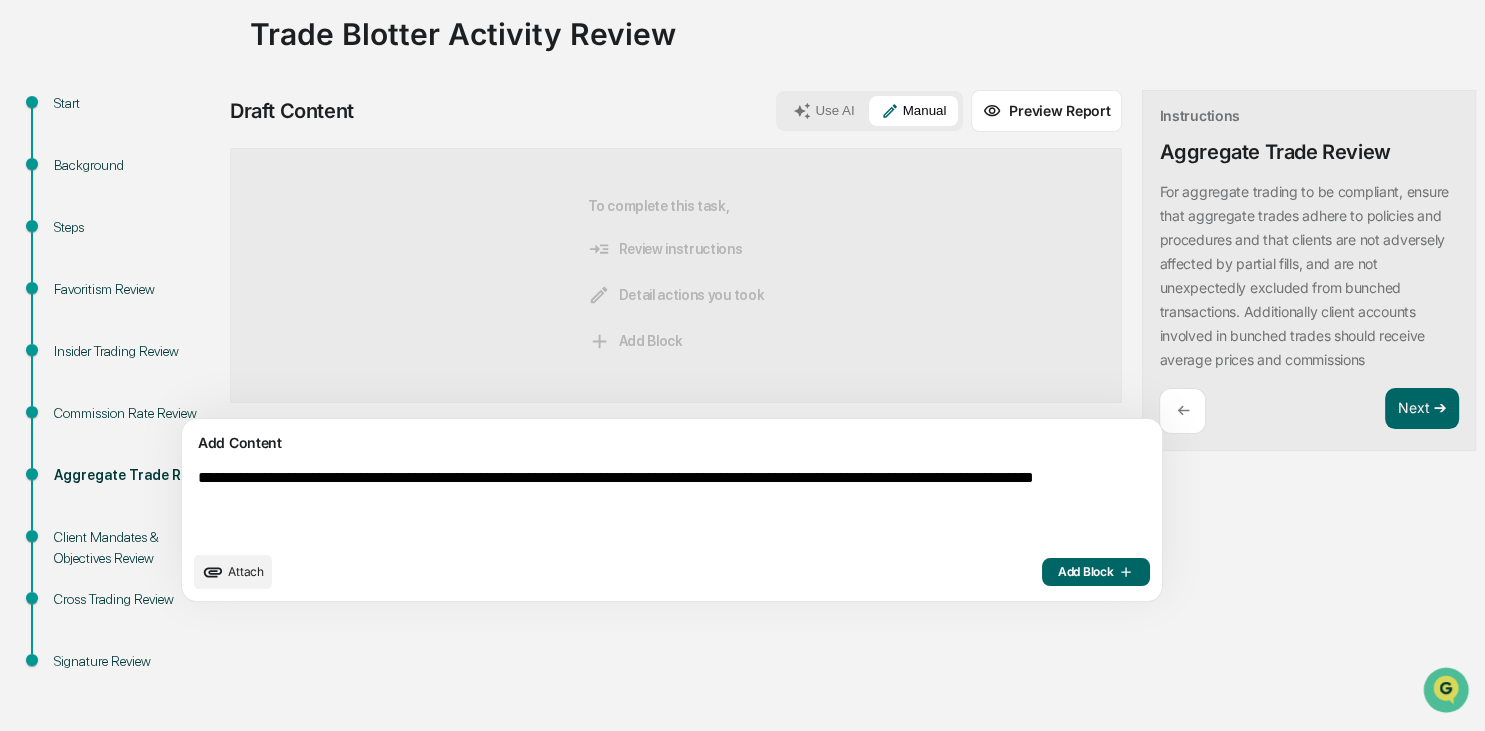 type on "**********" 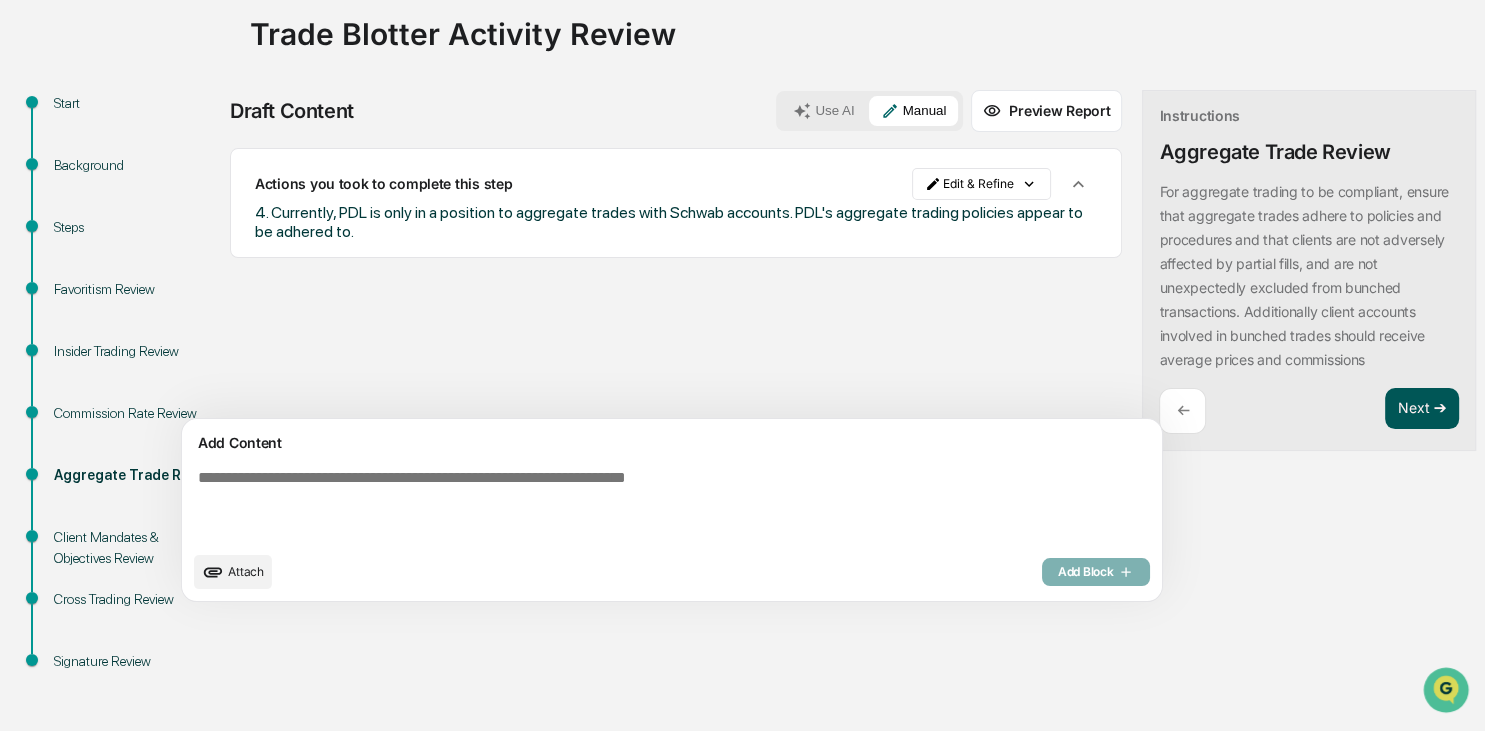 click on "Next ➔" at bounding box center [1422, 409] 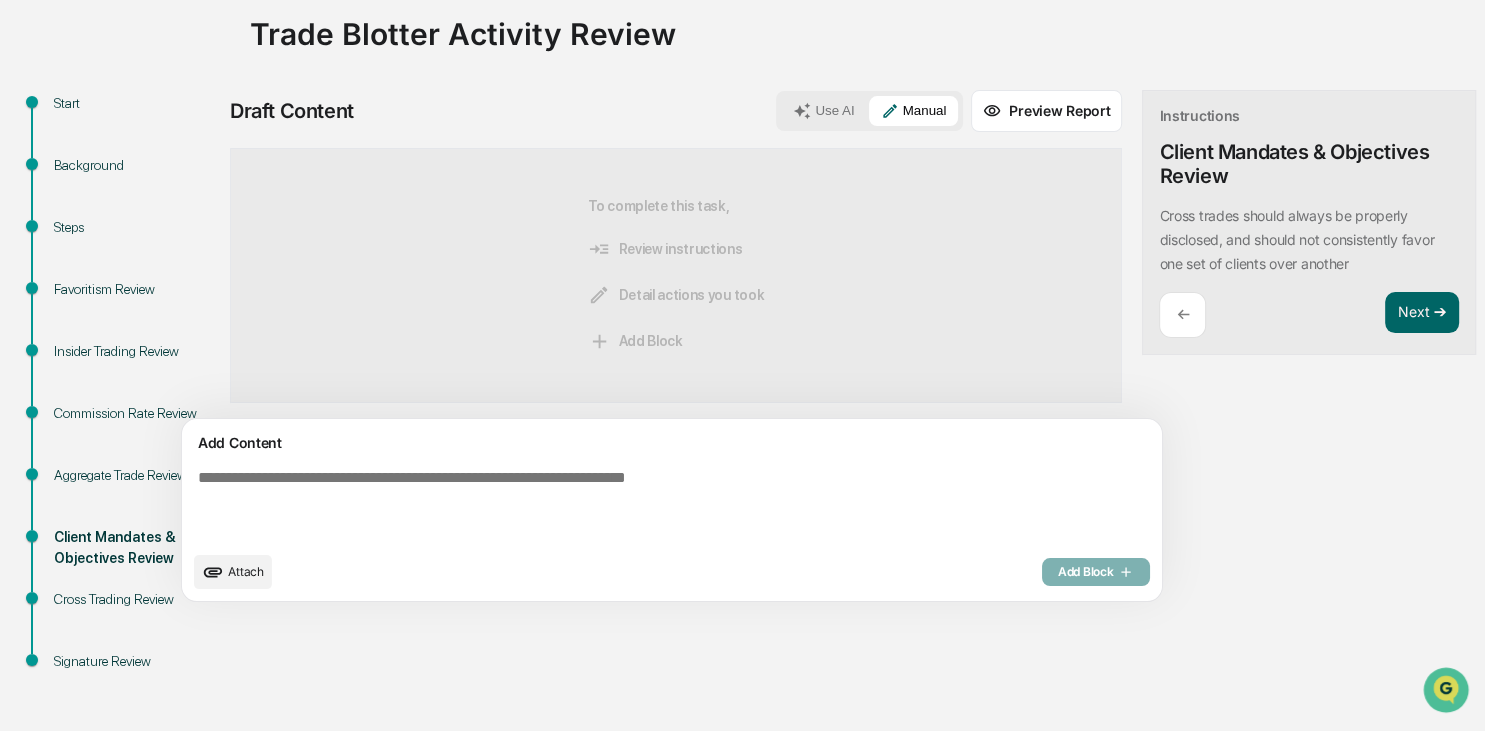 click at bounding box center (625, 505) 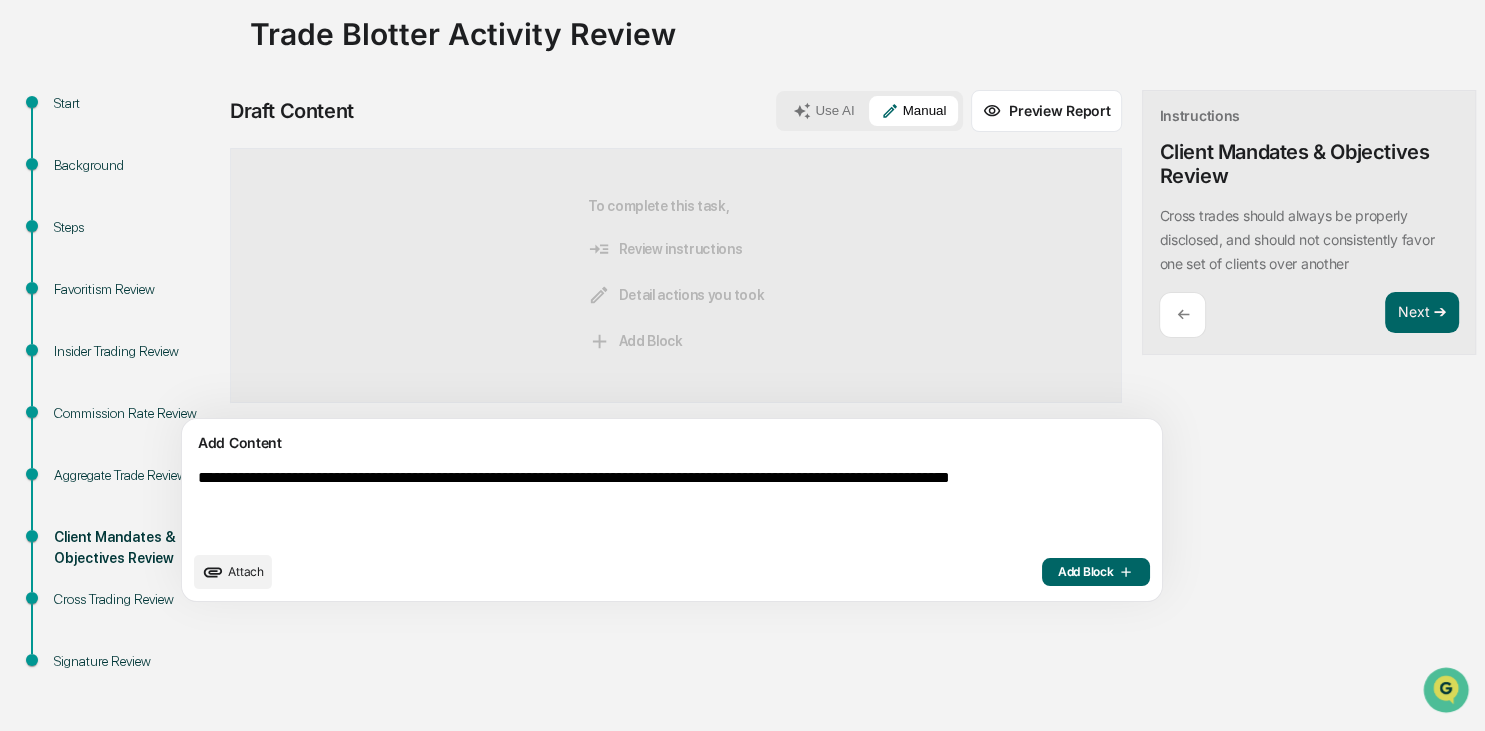 type on "**********" 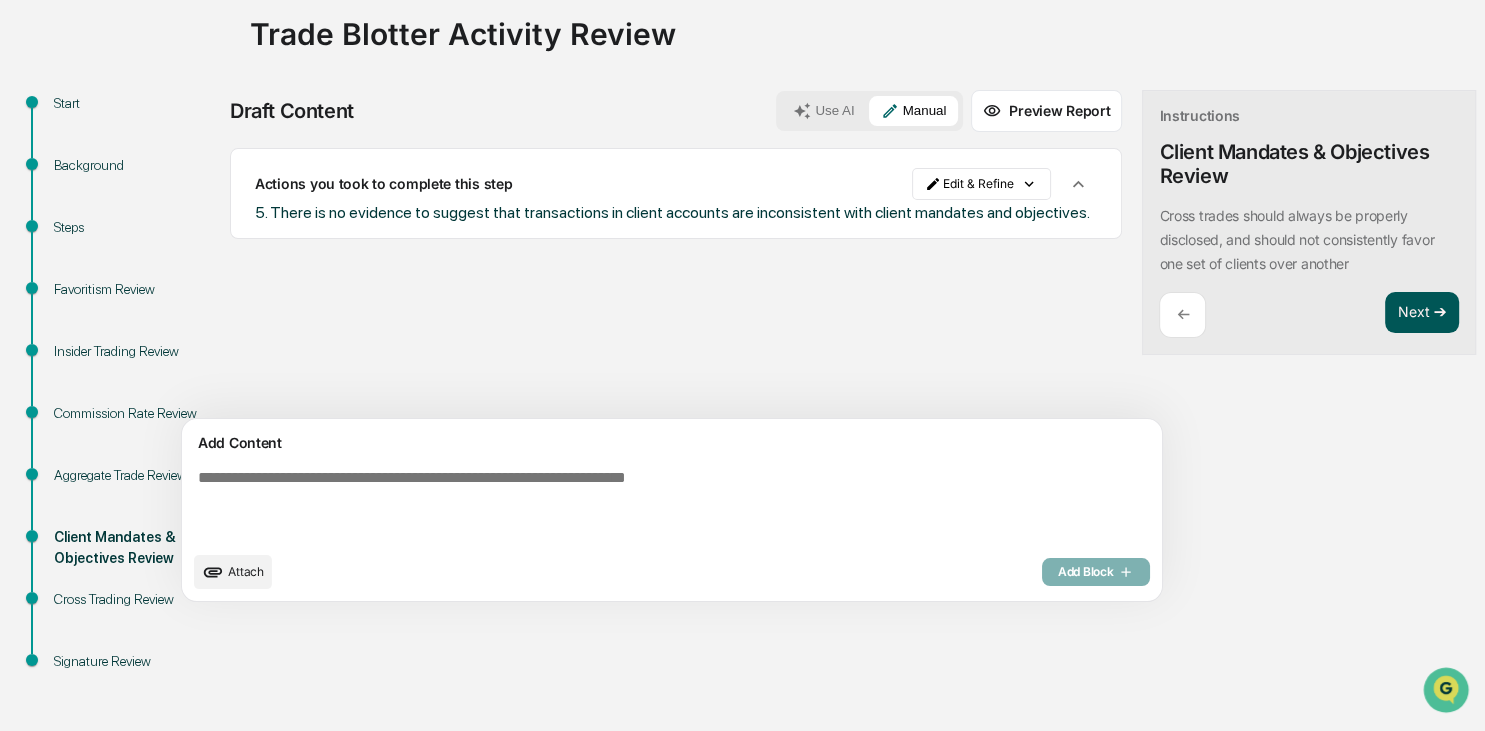 click on "Next ➔" at bounding box center [1422, 313] 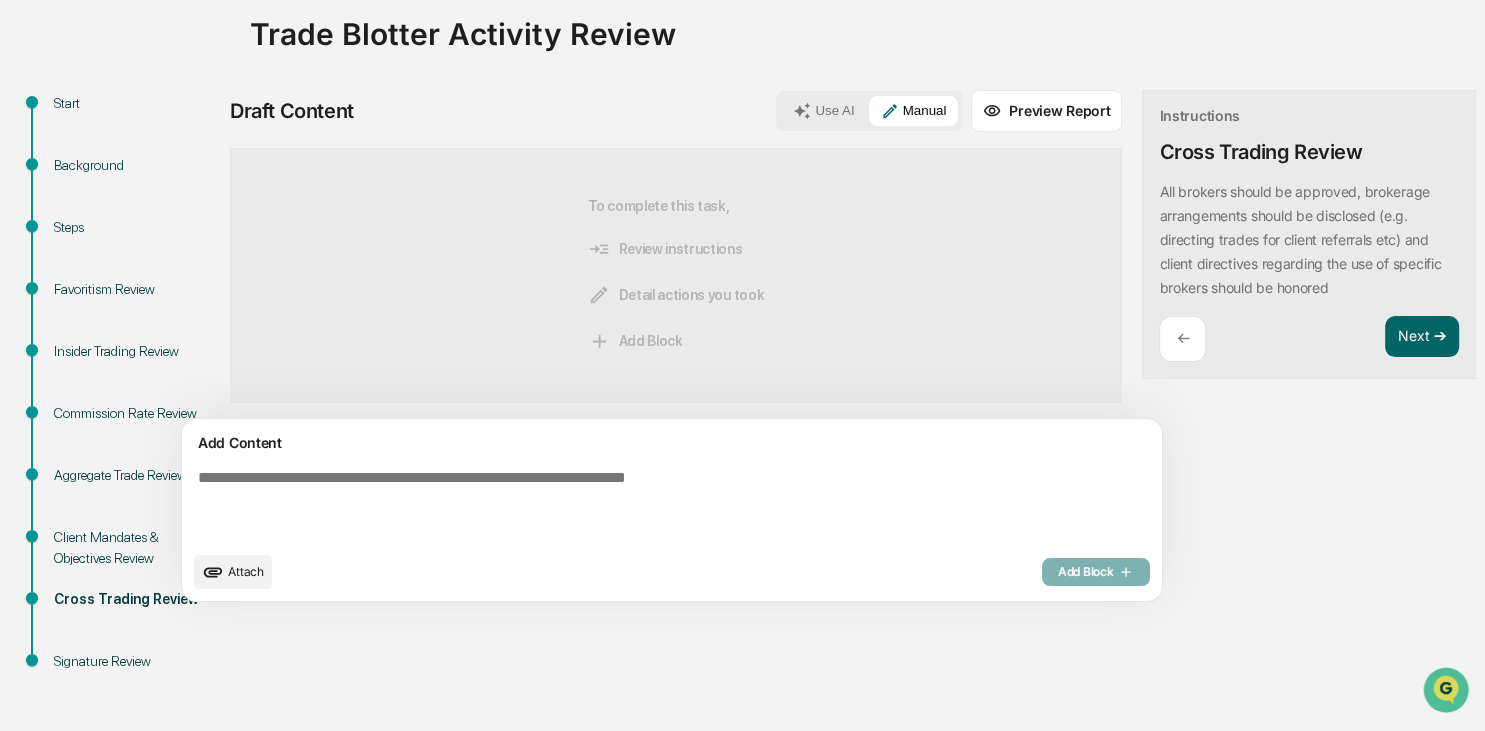 click at bounding box center [625, 505] 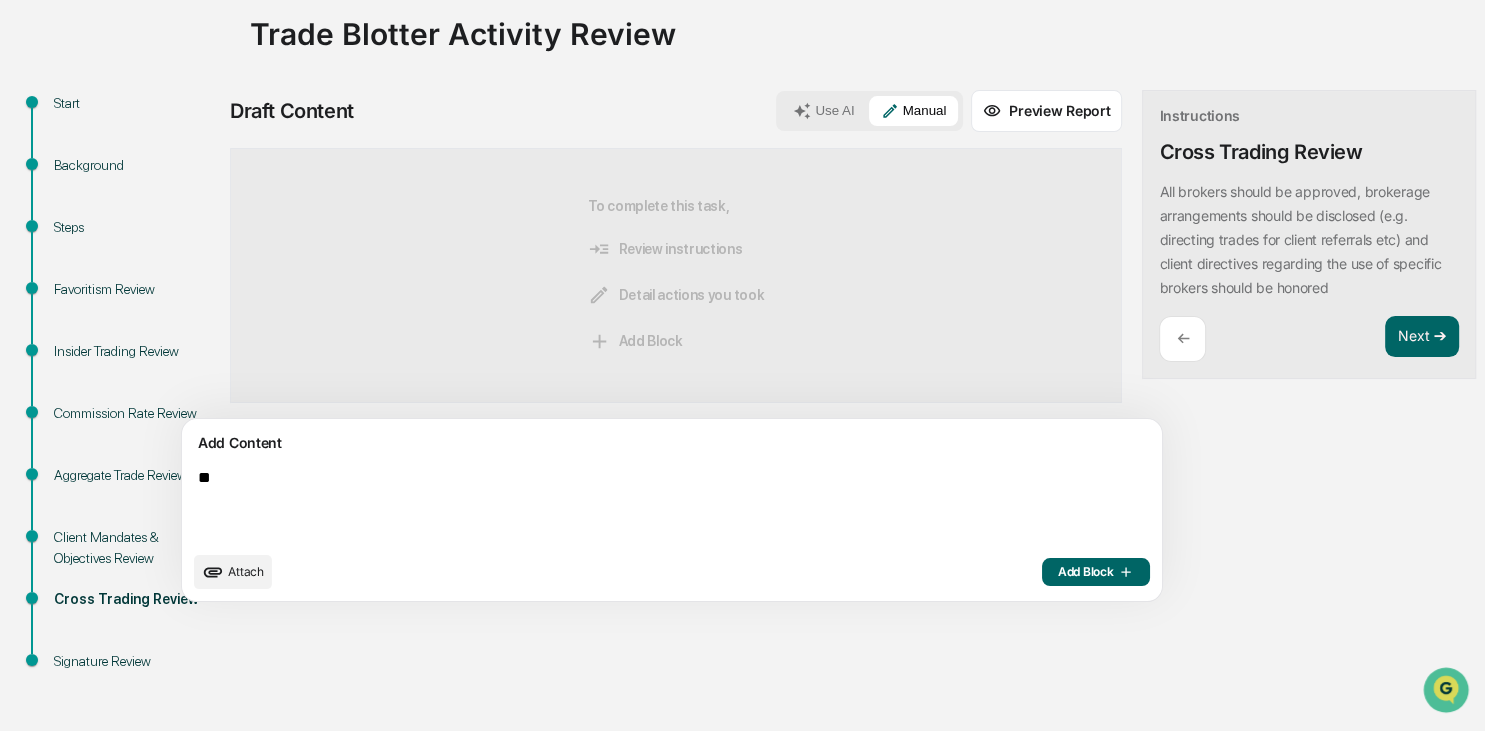 type on "*" 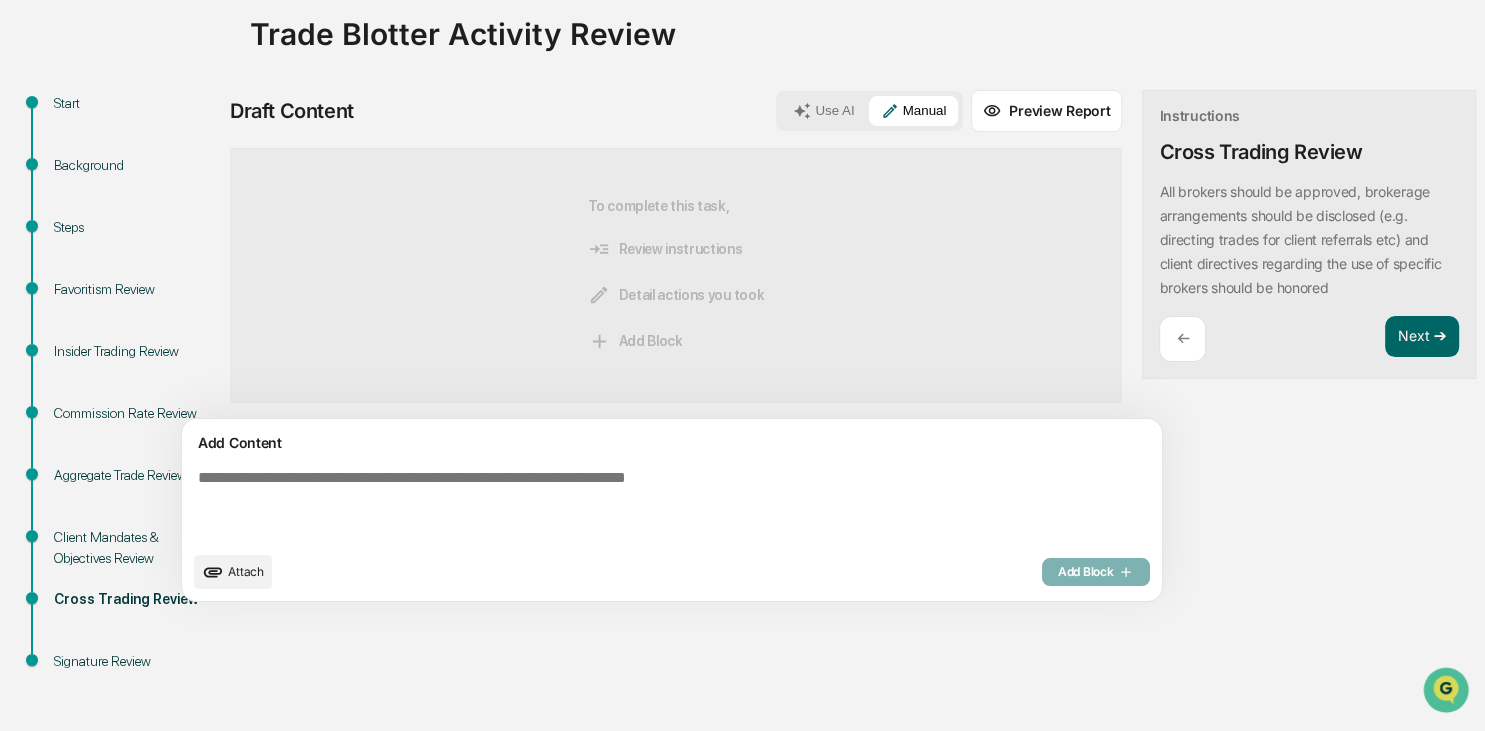 click on "←" at bounding box center [1182, 339] 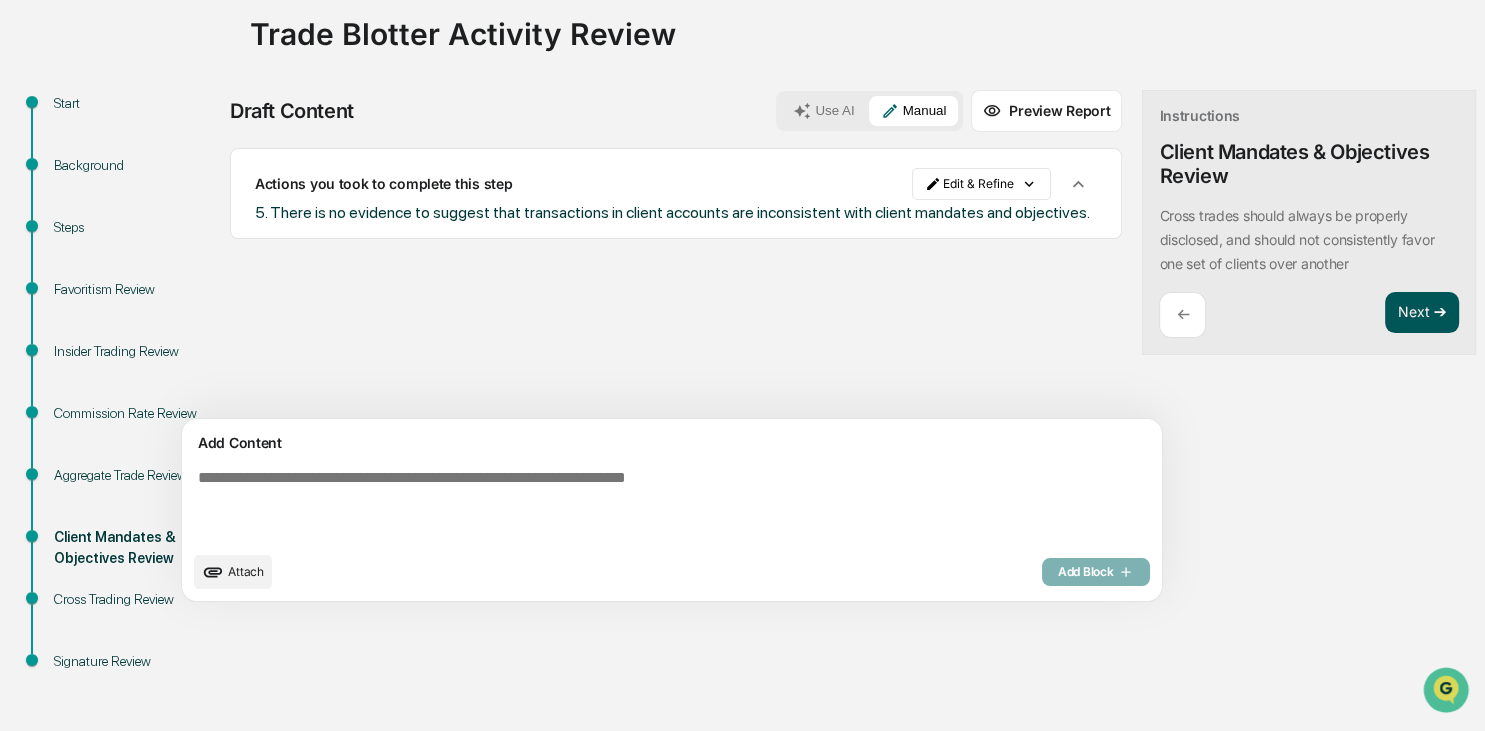 click on "Next ➔" at bounding box center [1422, 313] 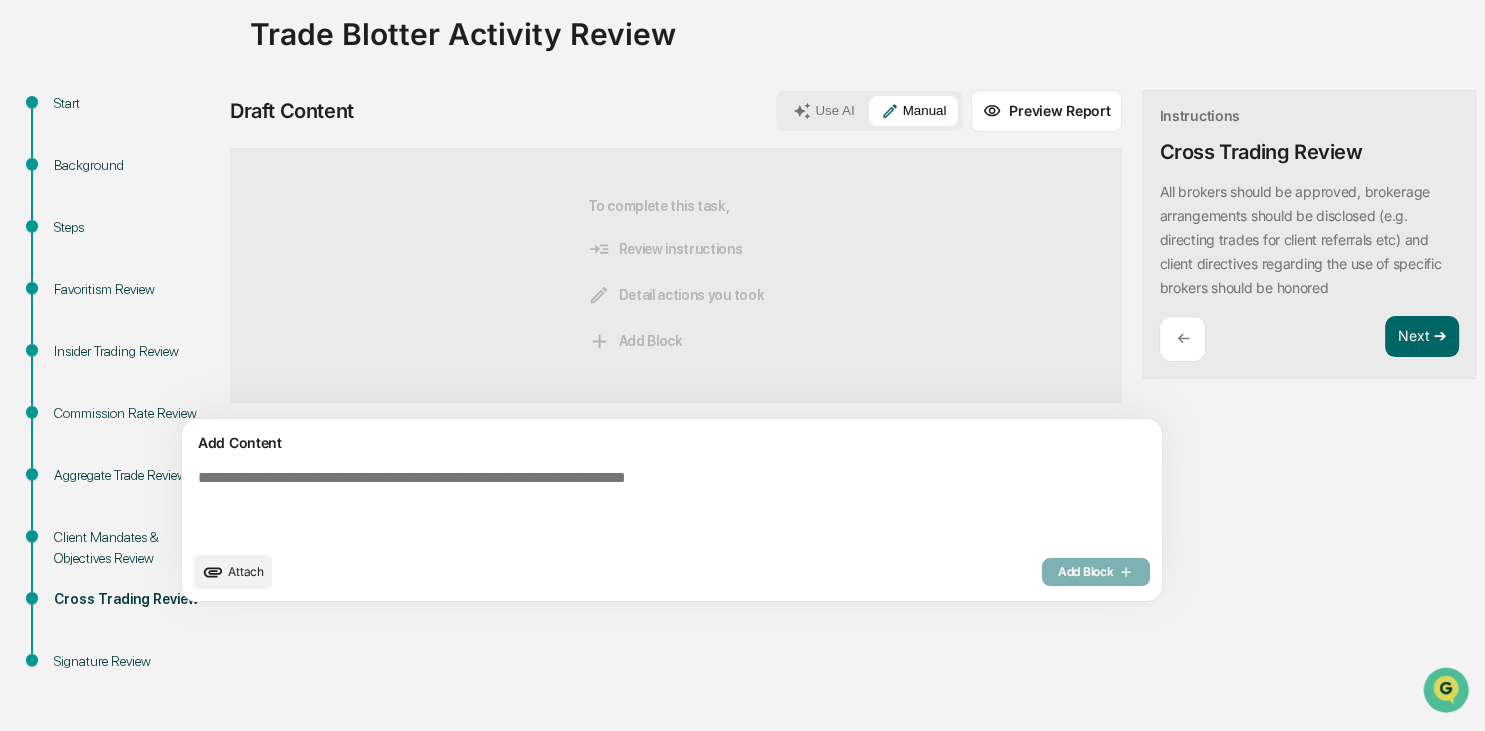 click at bounding box center (625, 505) 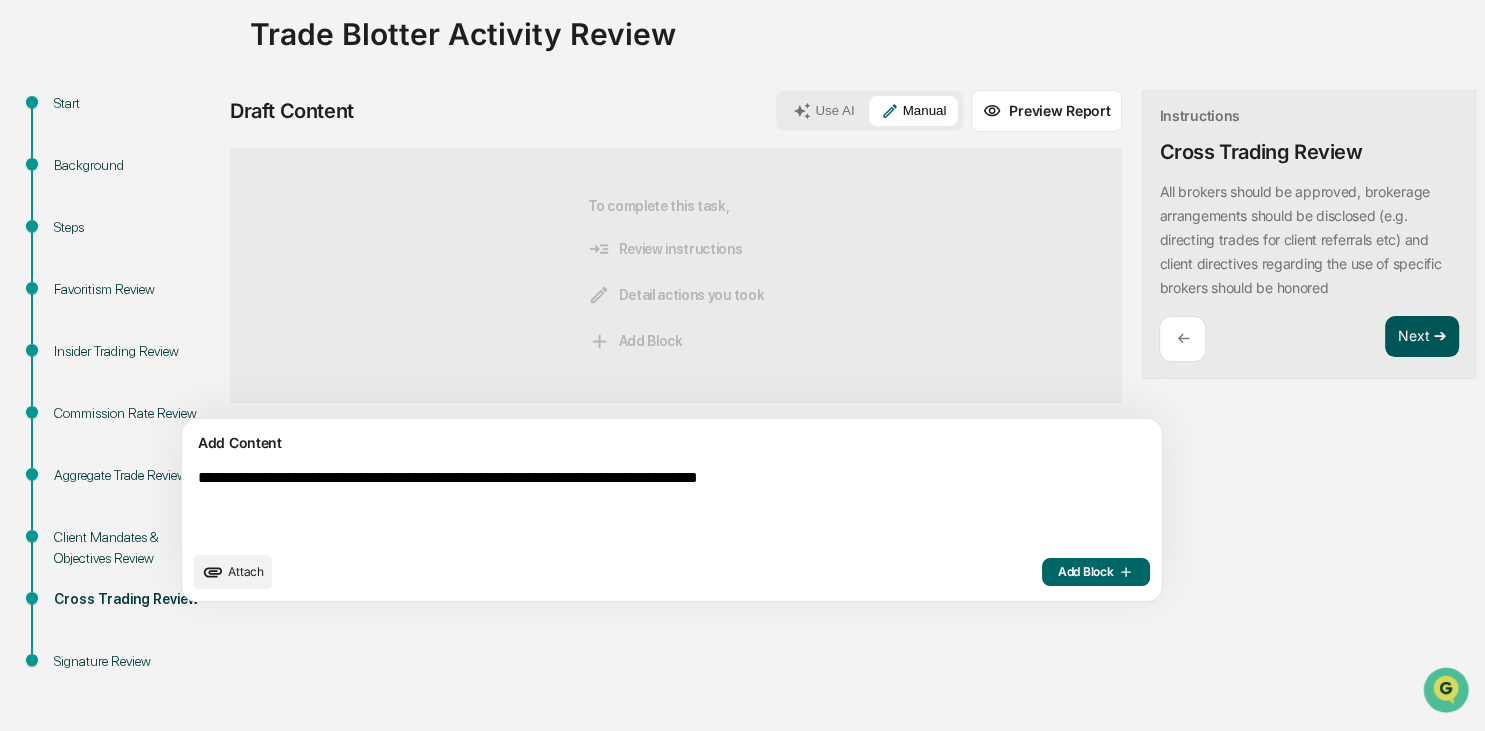 type on "**********" 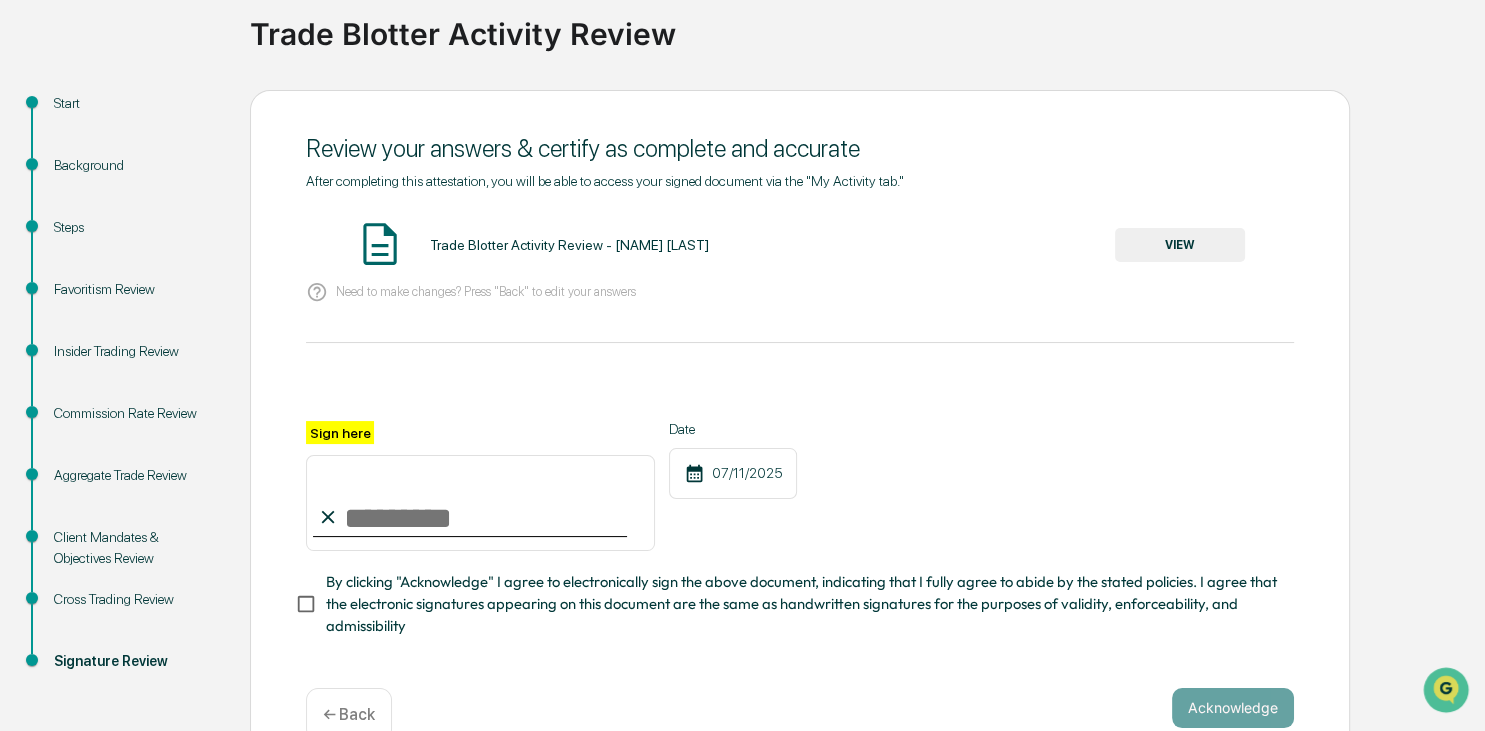 click on "VIEW" at bounding box center [1180, 245] 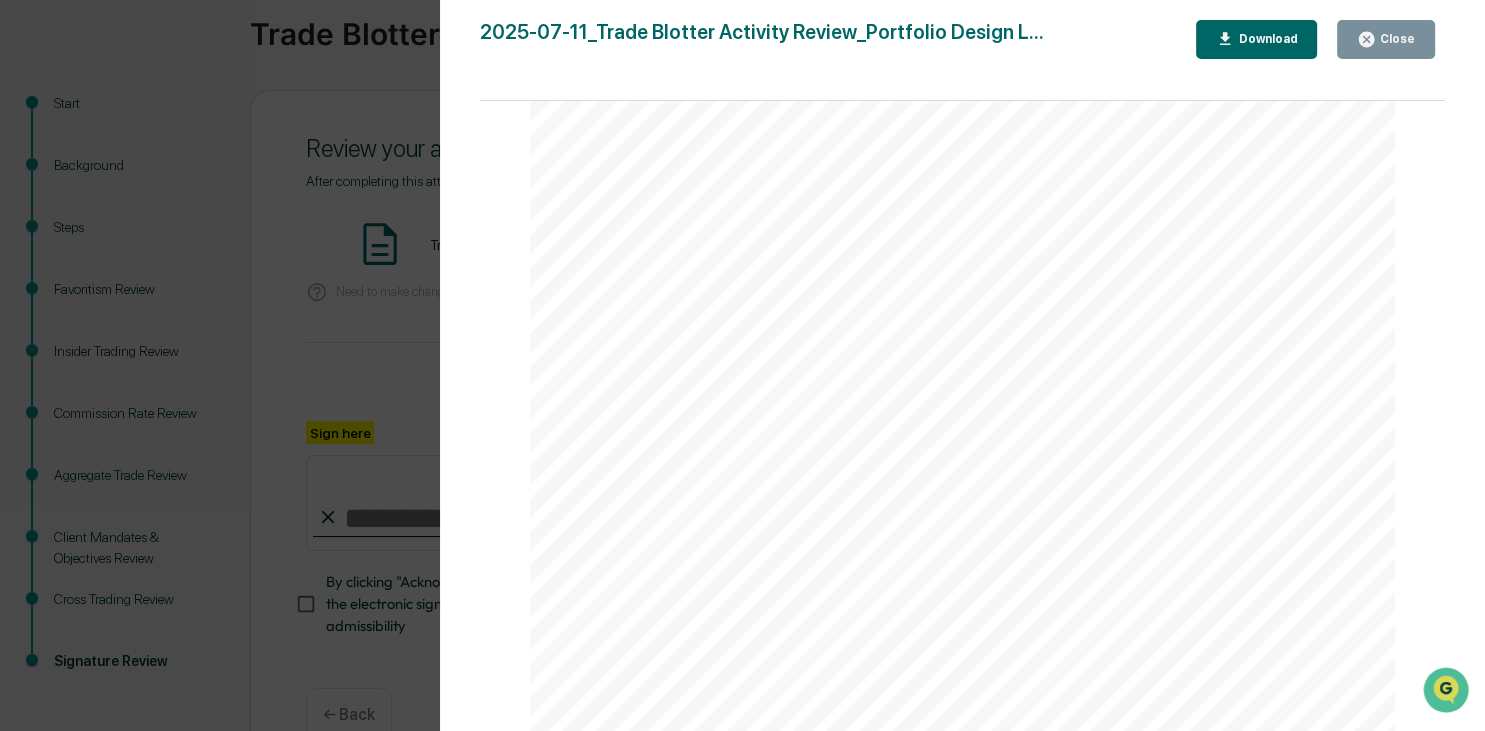 scroll, scrollTop: 576, scrollLeft: 0, axis: vertical 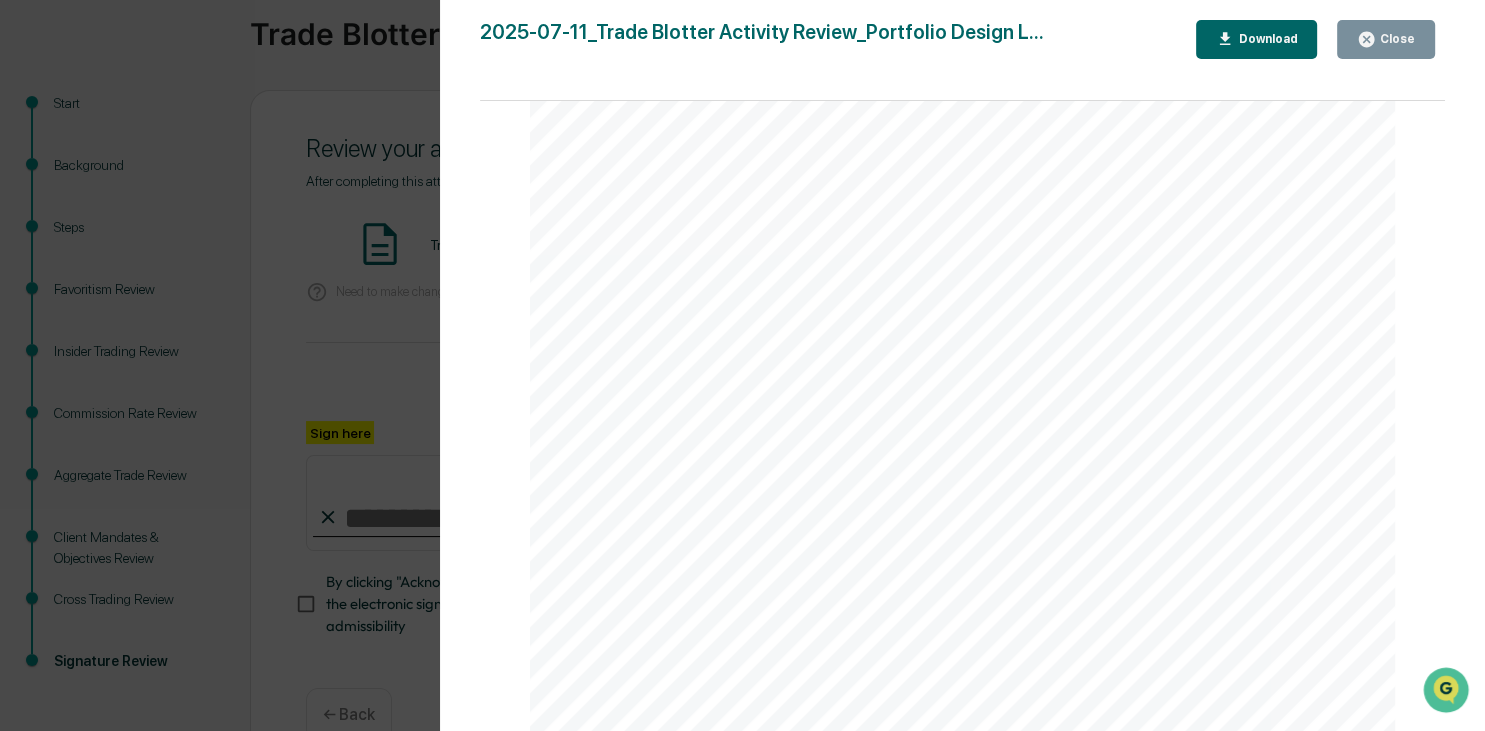 click on "Version History [DATE] [NAME] [LAST] 2025-07-11_Trade Blotter Activity Review_Portfolio Design L... Close Download Page 1/2 July 11, 2025 Portfolio Design Labs Trade Blotter Activity Review Background and Purpose The Trade Blotter Activity Review is a crucial compliance task that involves the systematic examination of all trading activities within a specified period. Generally, this involves creating a blotter spreadsheet ( SEC preferred format can be found here ) and sorting the blotter in order to detect trading patterns that reveal improper or illegal trading. How you sort a trade blotter depends on the specific impropriety you are looking for and, since there are many, you will sort the trade blotter a number of ways during a review. Favoritism Review Screening for favoritism can be tricky. A few" at bounding box center [742, 365] 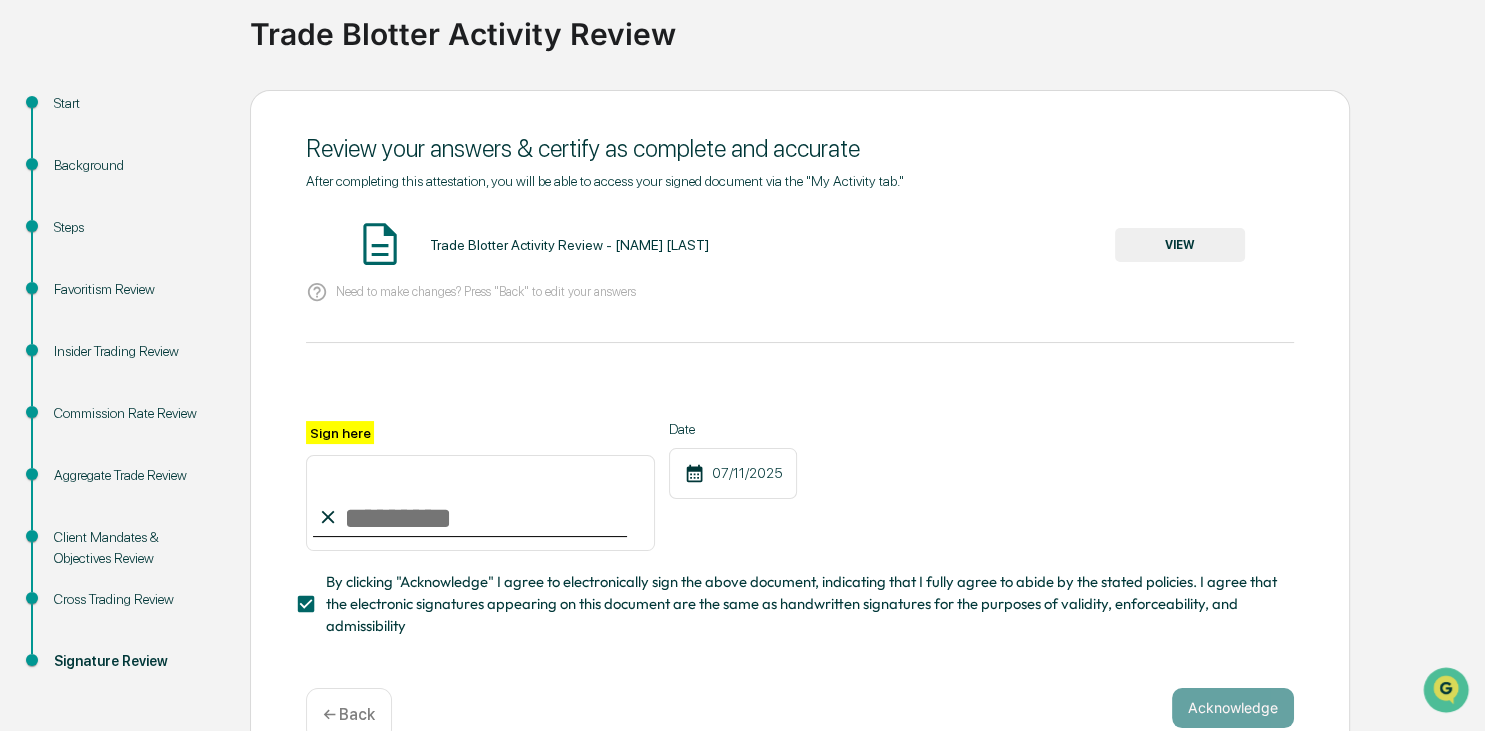 click on "Sign here" at bounding box center (480, 503) 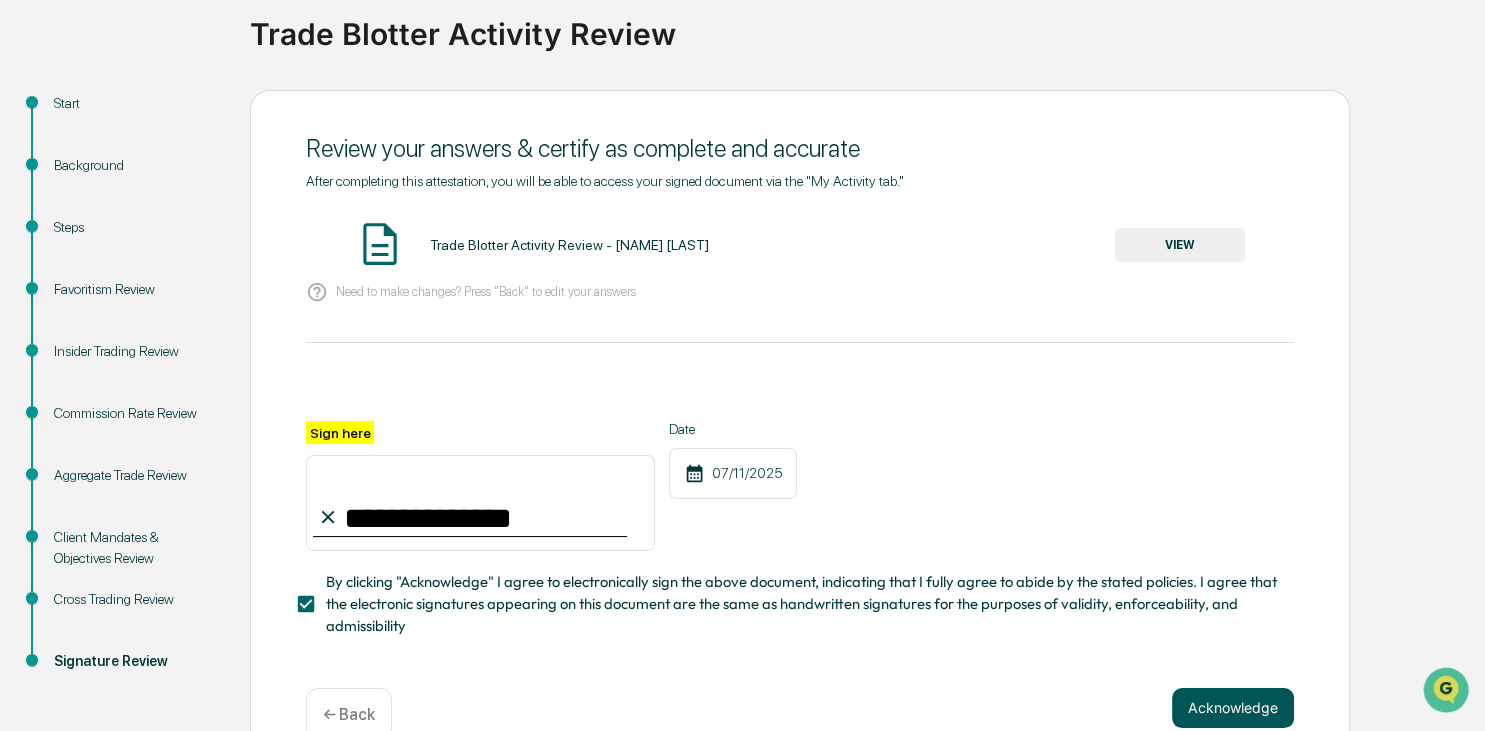 type on "**********" 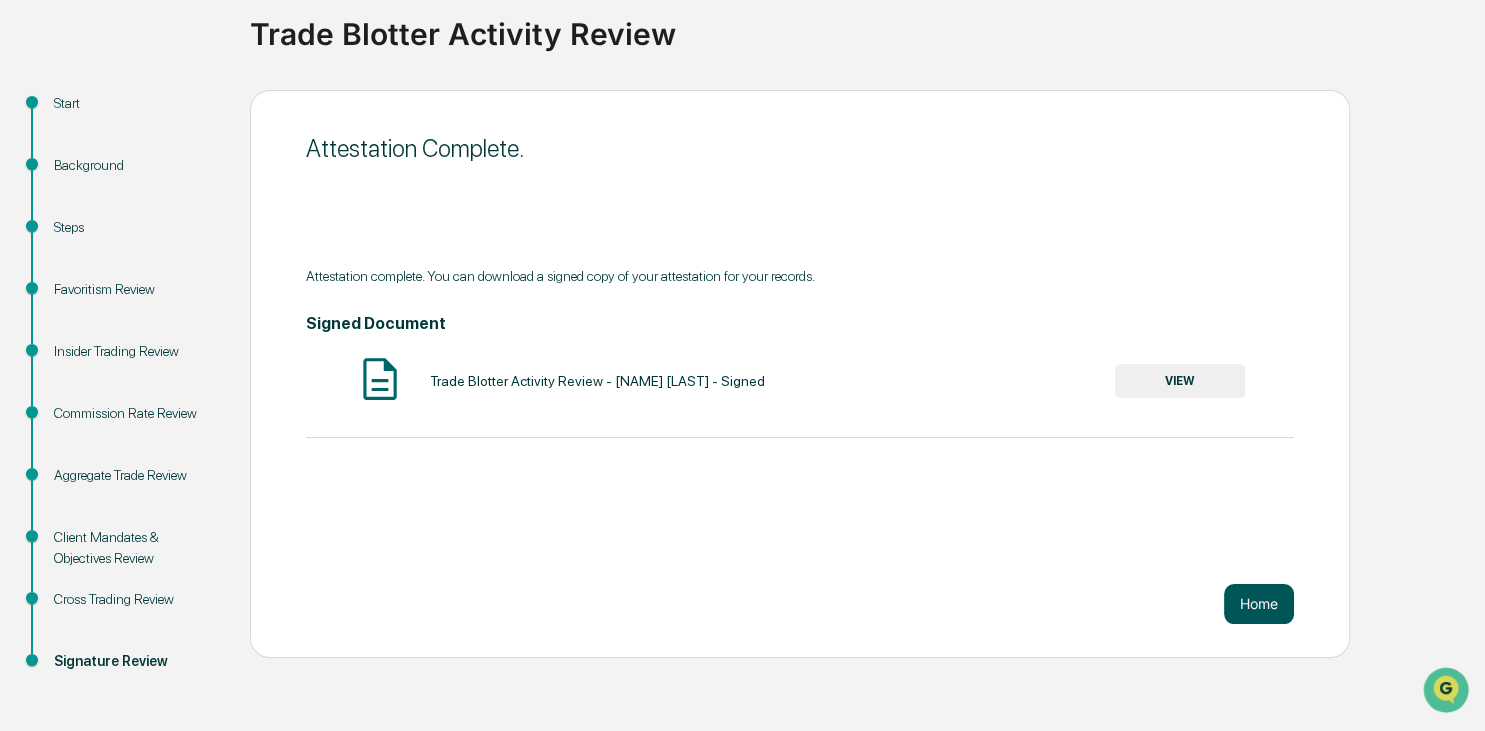 click on "Home" at bounding box center [1259, 604] 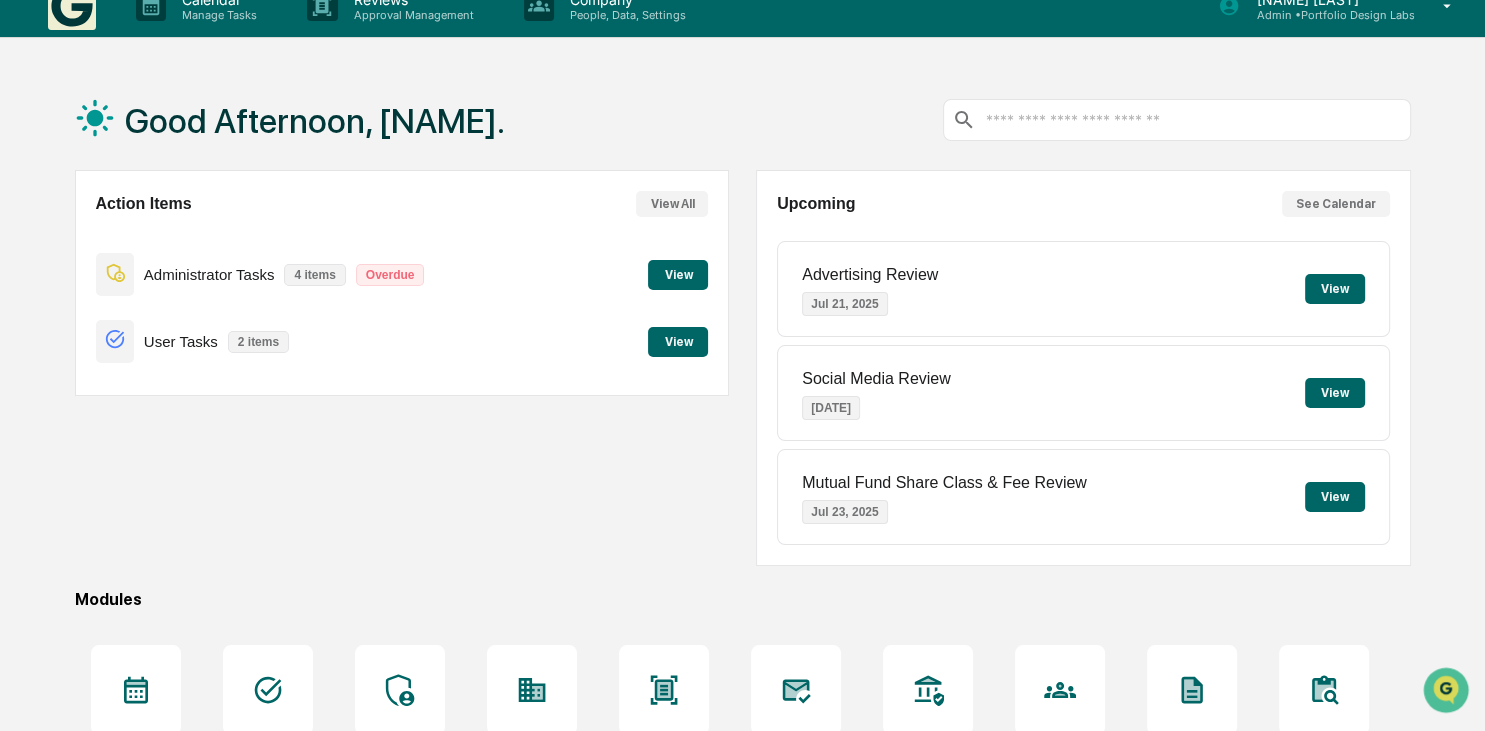 scroll, scrollTop: 0, scrollLeft: 0, axis: both 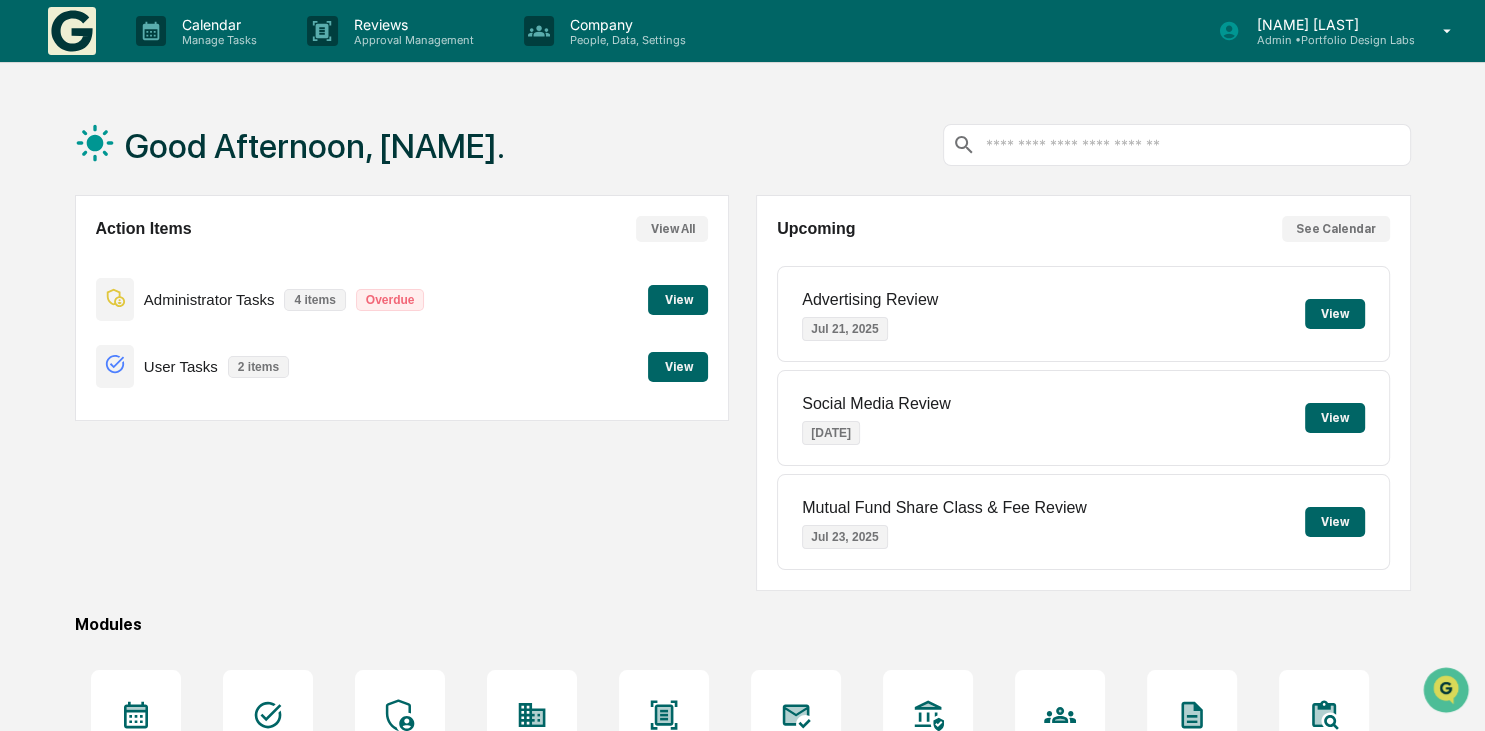 click on "[NAME] [LAST] Admin • Portfolio Design Labs" at bounding box center (1341, 31) 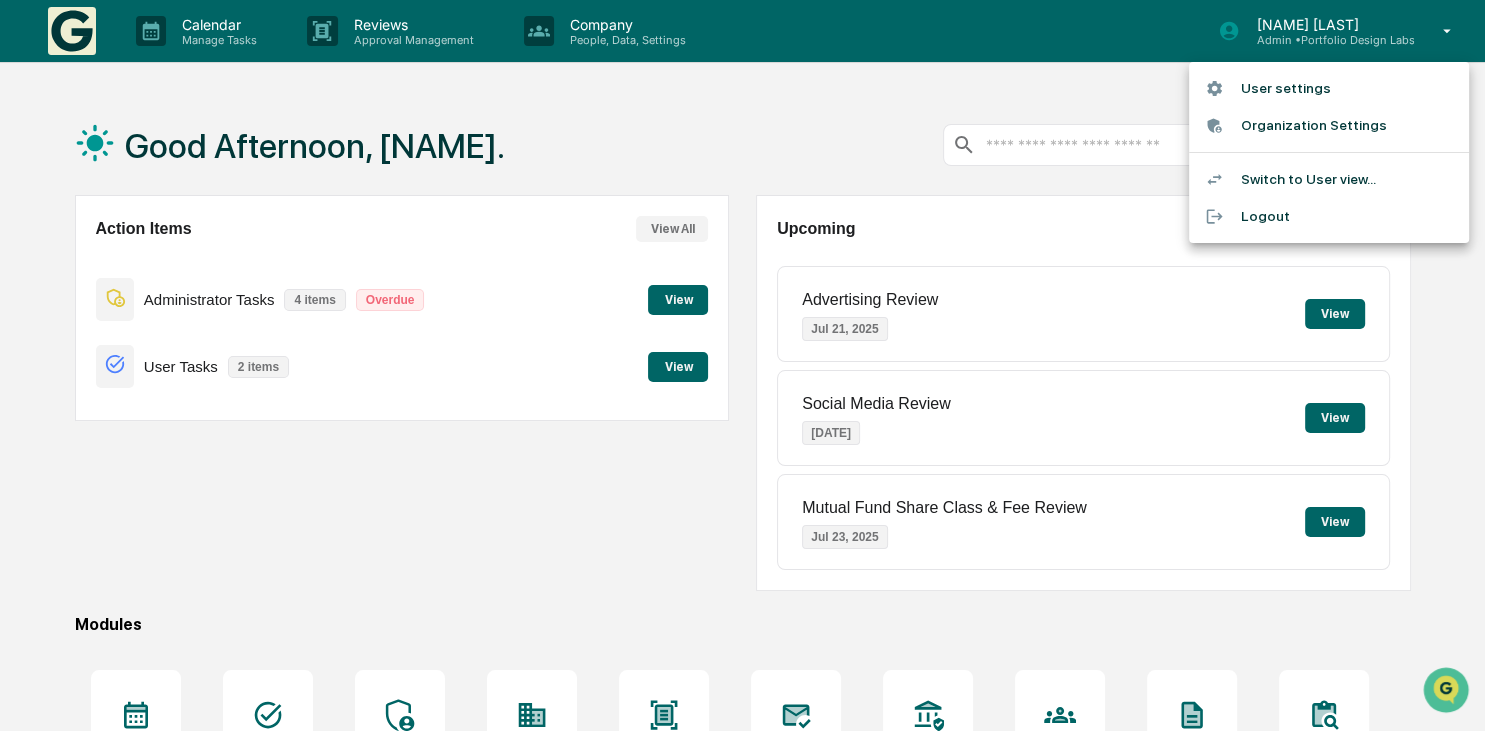 click at bounding box center [1223, 216] 